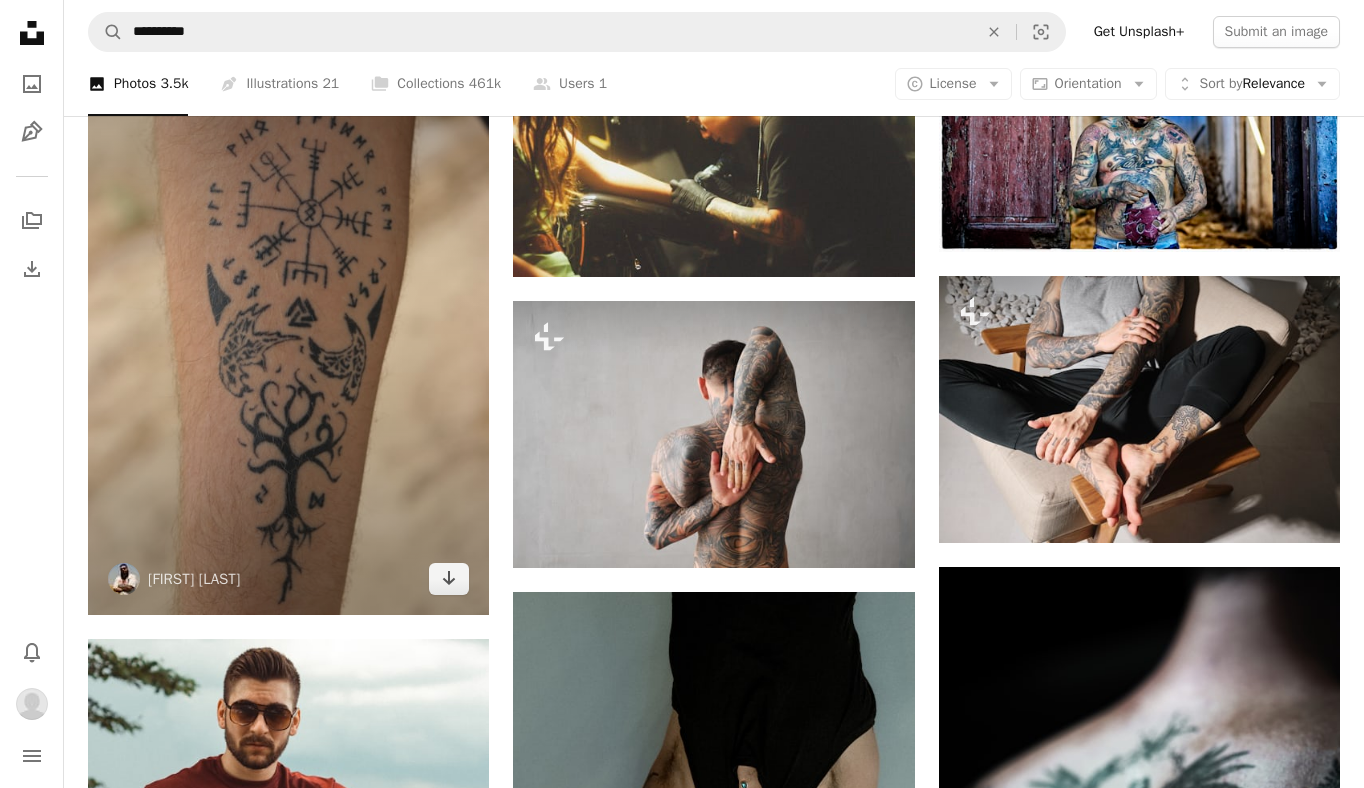scroll, scrollTop: 5857, scrollLeft: 0, axis: vertical 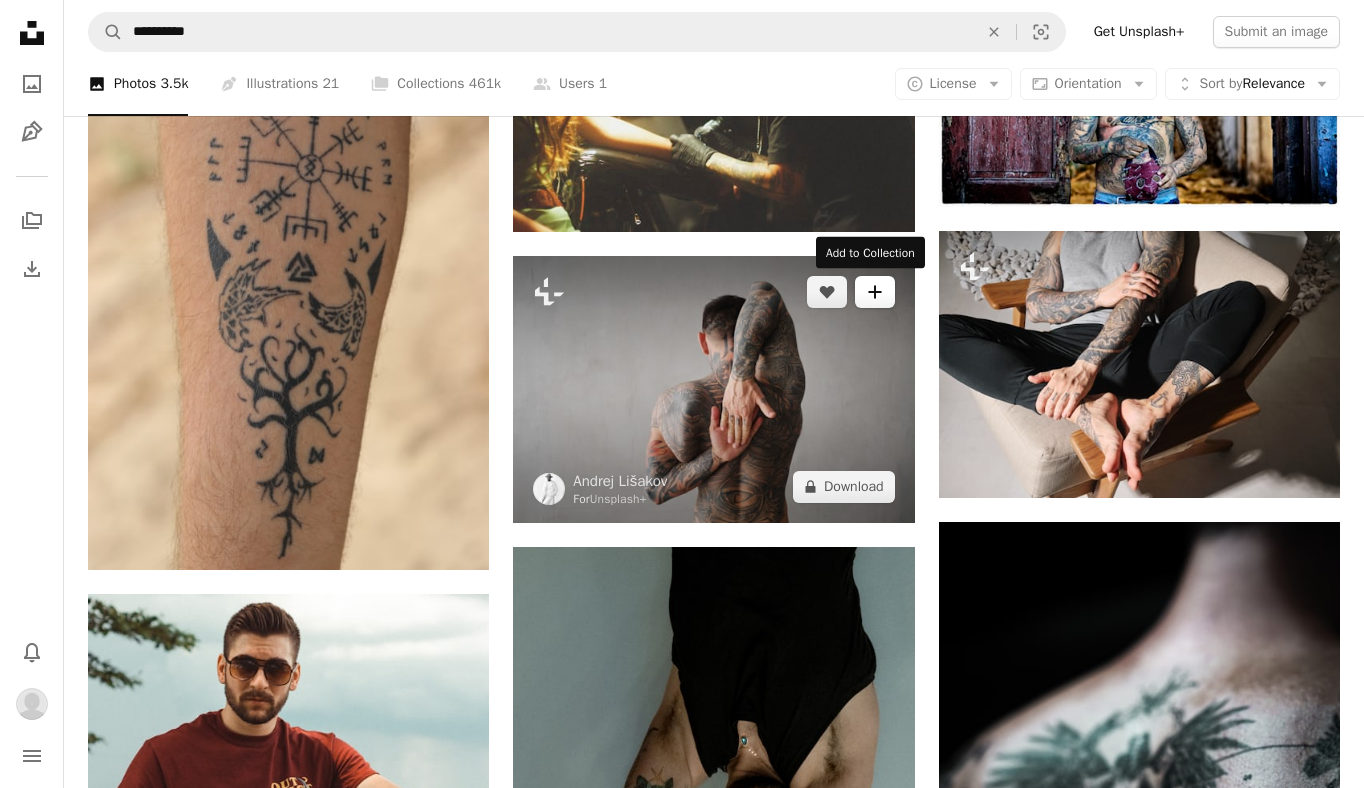 click on "A plus sign" at bounding box center (875, 292) 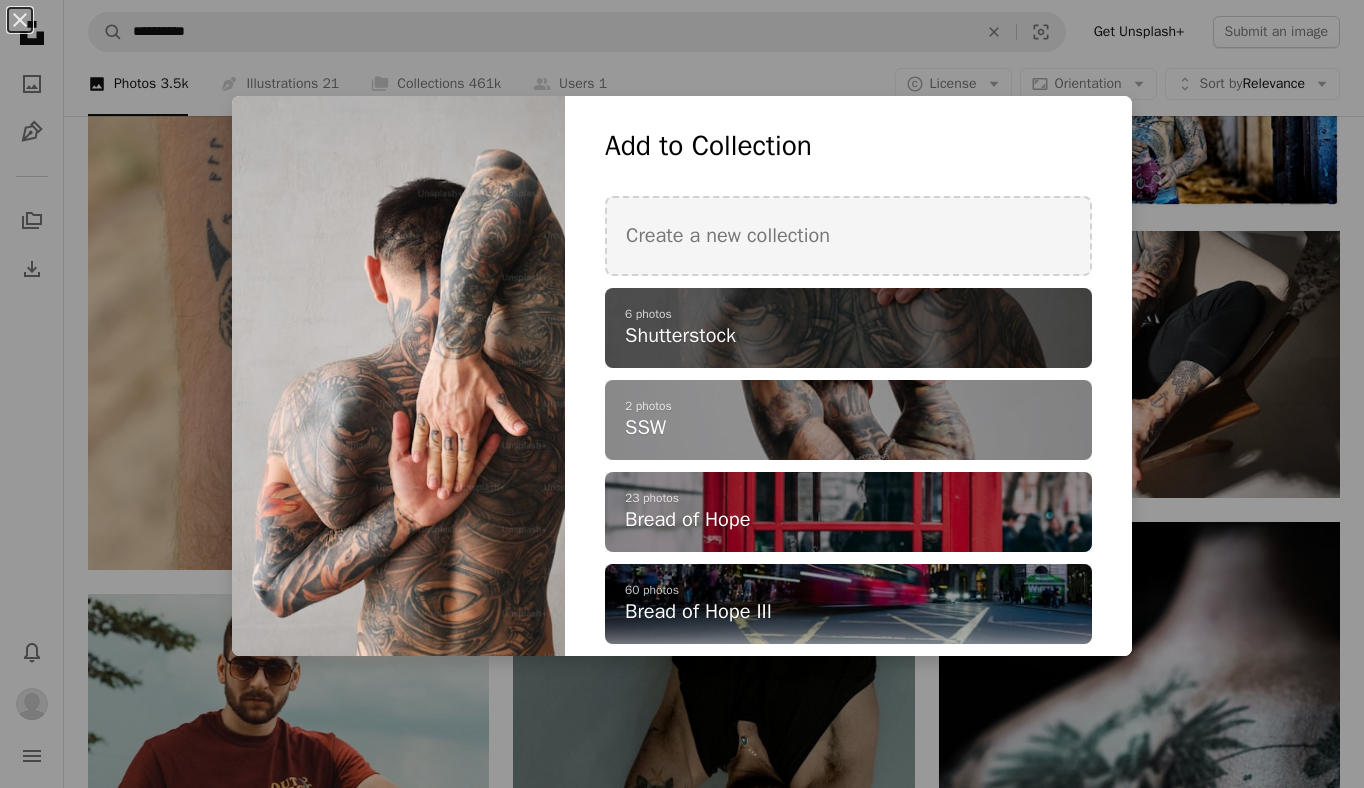click on "Shutterstock" at bounding box center (837, 336) 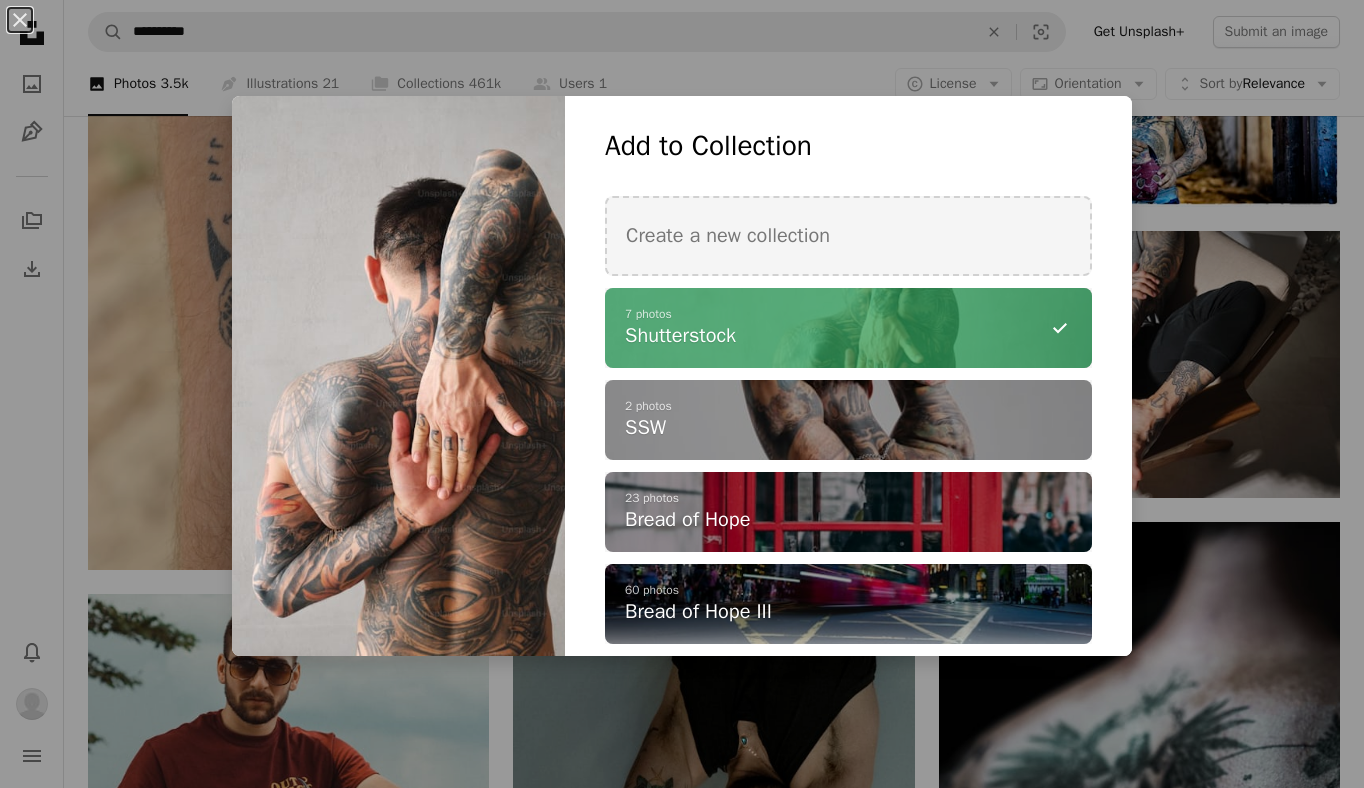 click on "An X shape Add to Collection Create a new collection A checkmark A minus sign 7 photos Shutterstock A checkmark A plus sign 2 photos SSW A checkmark A plus sign 23 photos Bread of Hope A checkmark A plus sign 60 photos Bread of Hope III A checkmark A plus sign 21 photos Bread of Hope II A checkmark A plus sign 10 photos Bread of Hope NO A checkmark A plus sign 0 photos A lock My first collection Create new collection Name 60 Description  (optional) 250 Make collection private A lock Cancel Create collection" at bounding box center [682, 394] 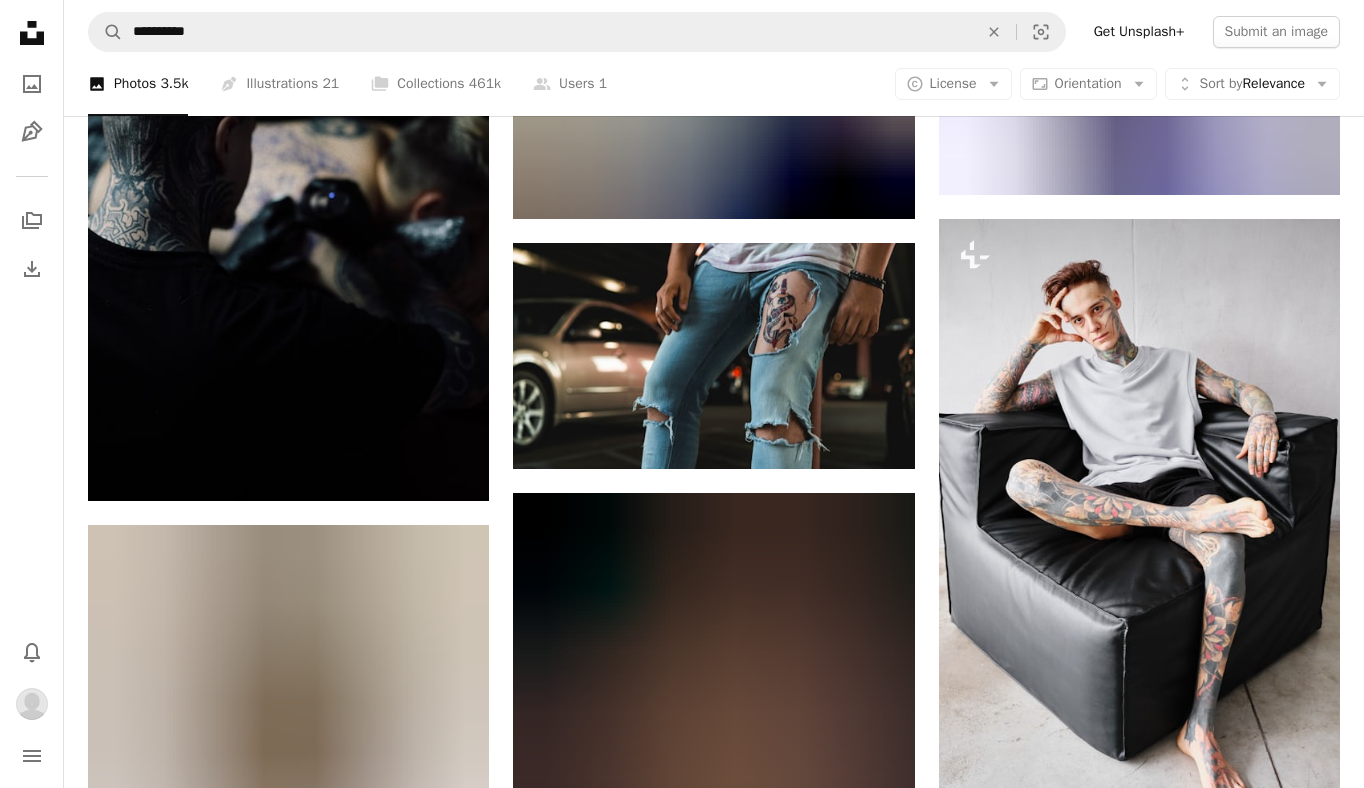 scroll, scrollTop: 7017, scrollLeft: 0, axis: vertical 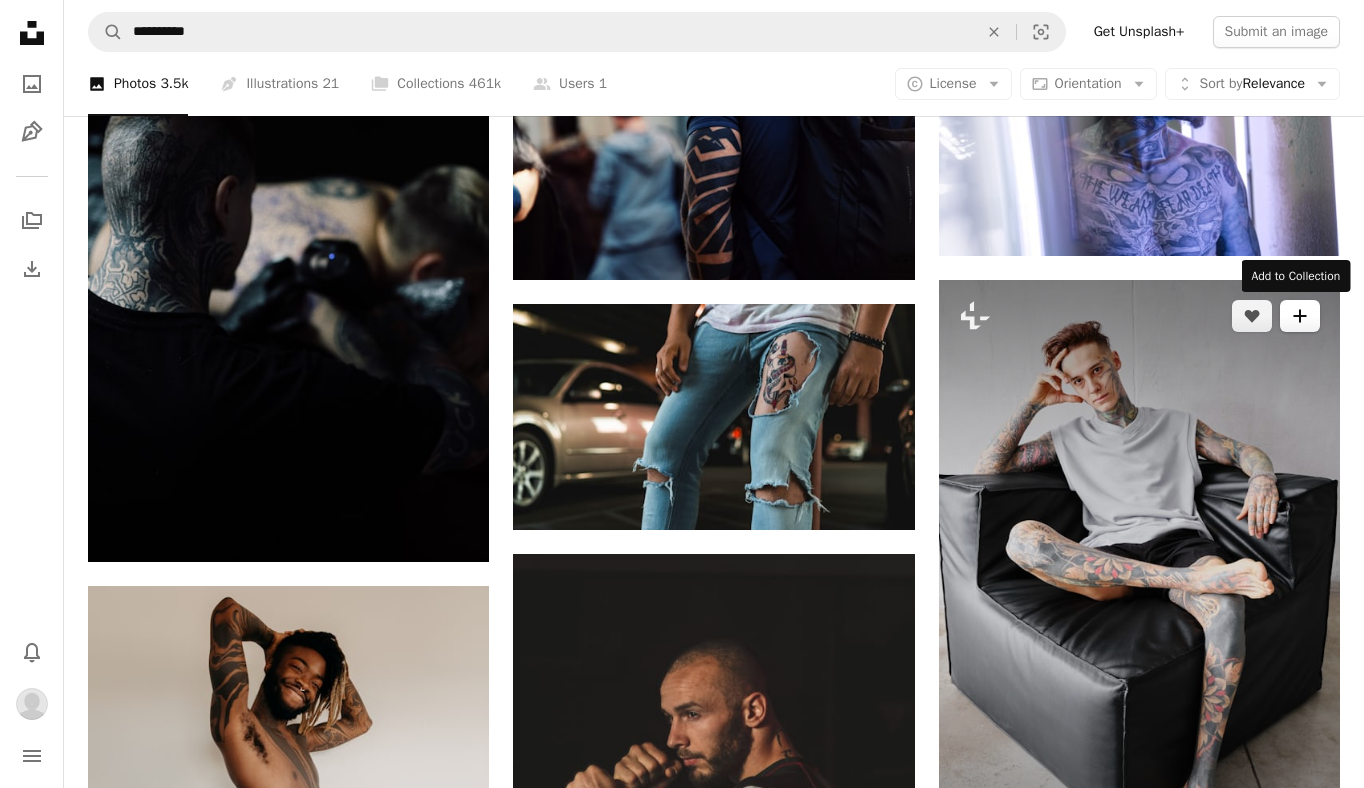 click on "A plus sign" at bounding box center (1300, 316) 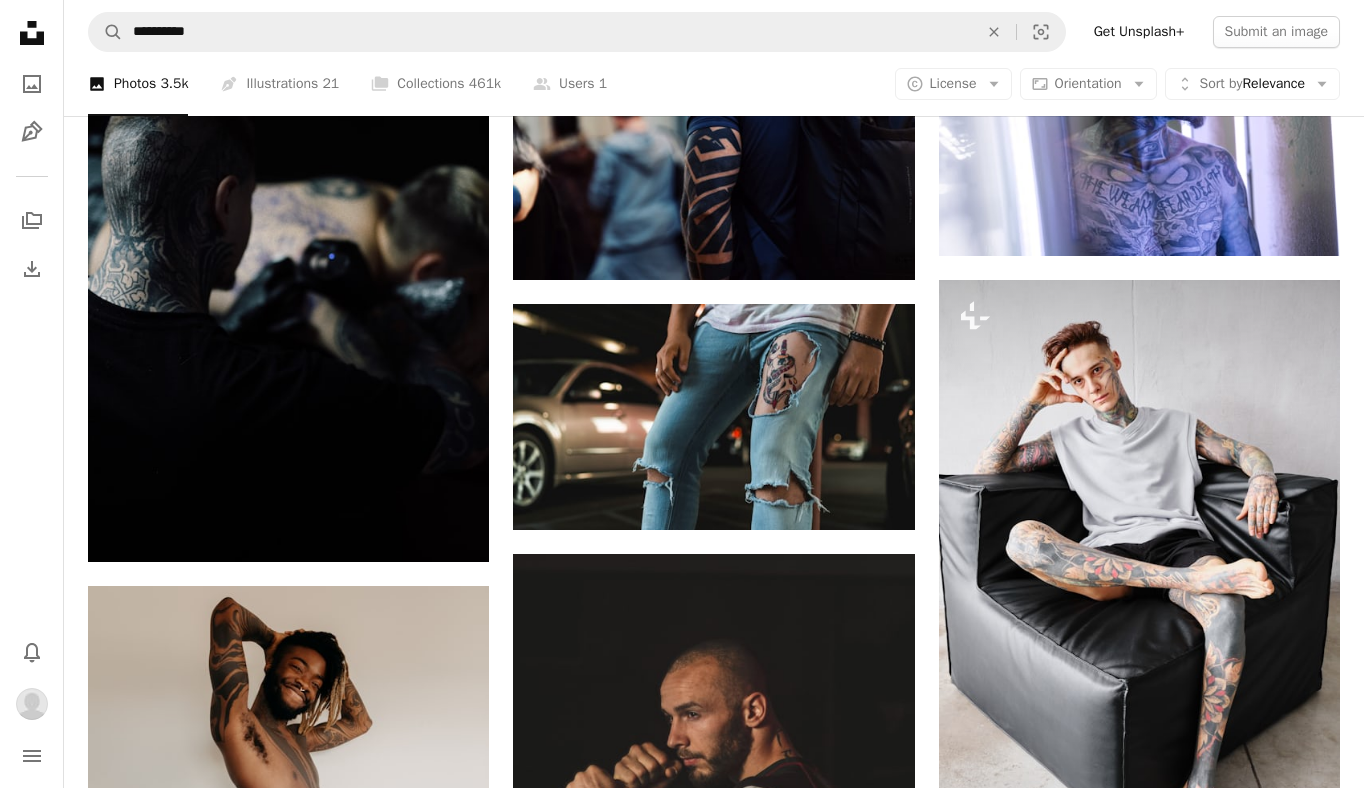 click on "Shutterstock" at bounding box center (837, 4801) 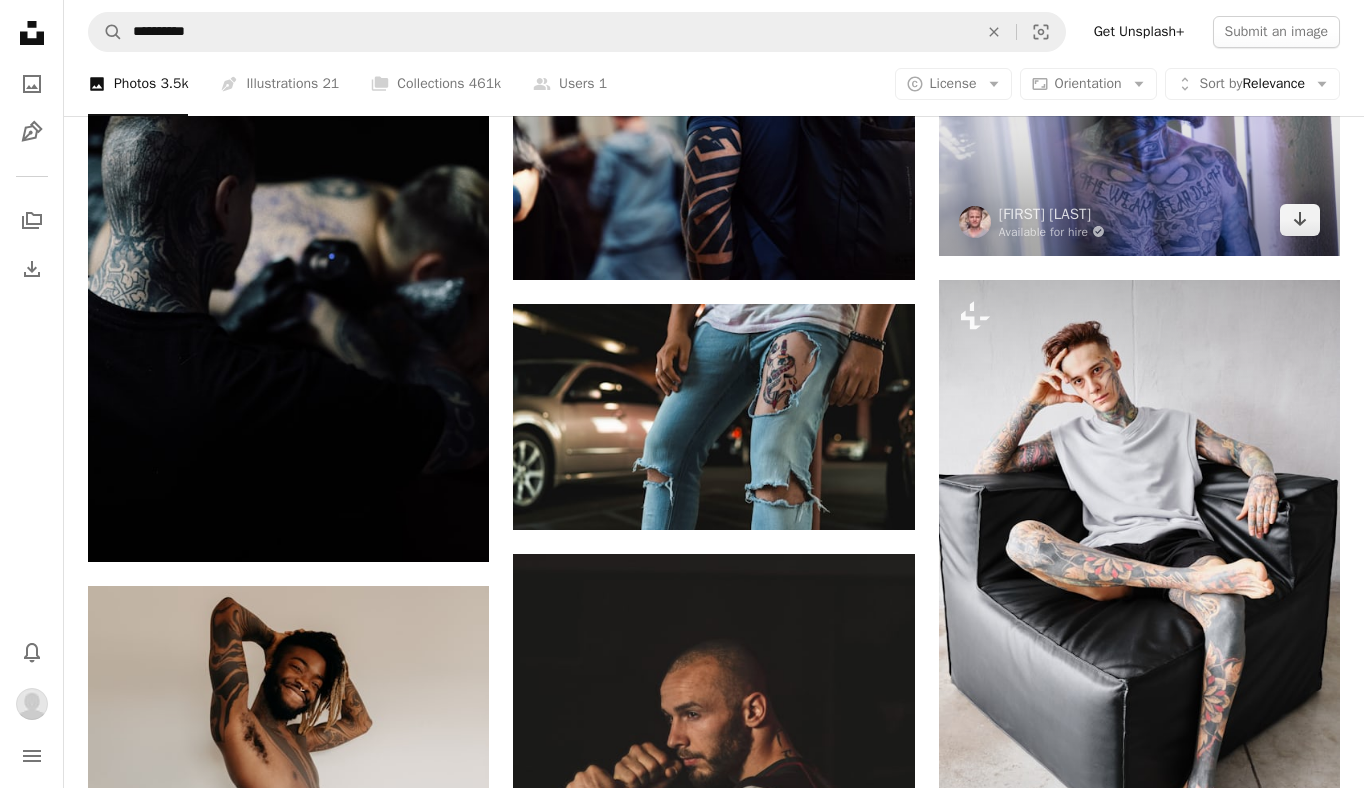 click at bounding box center [1139, 122] 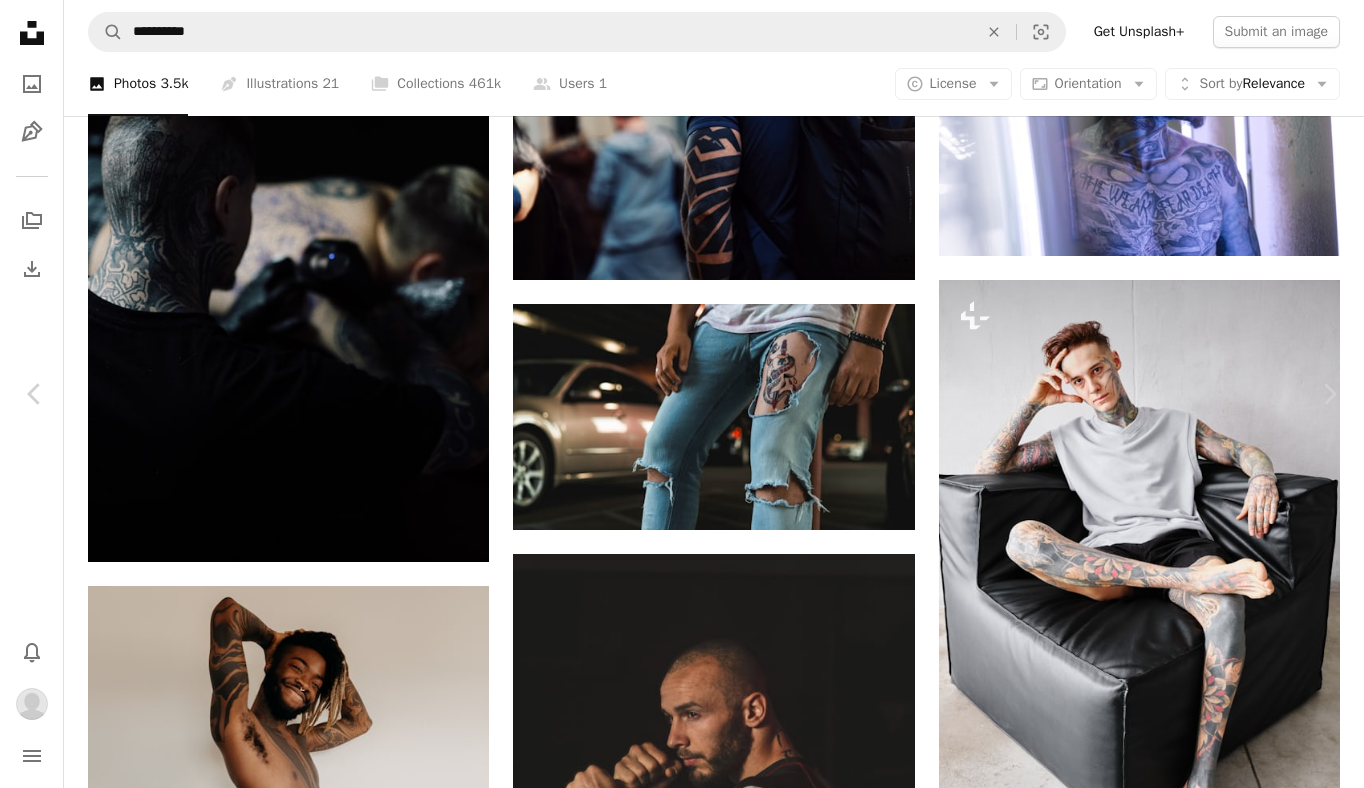 click on "An X shape" at bounding box center (20, 20) 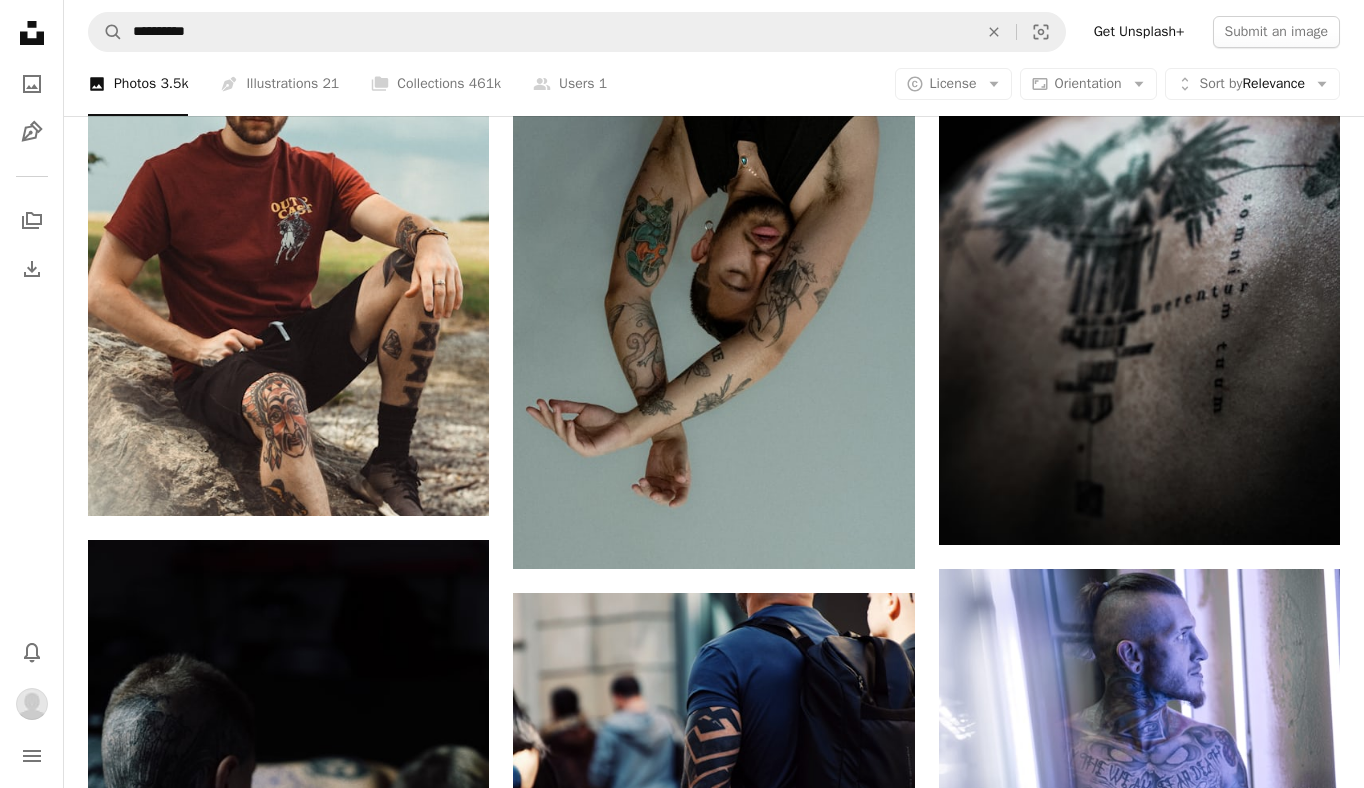 scroll, scrollTop: 6158, scrollLeft: 0, axis: vertical 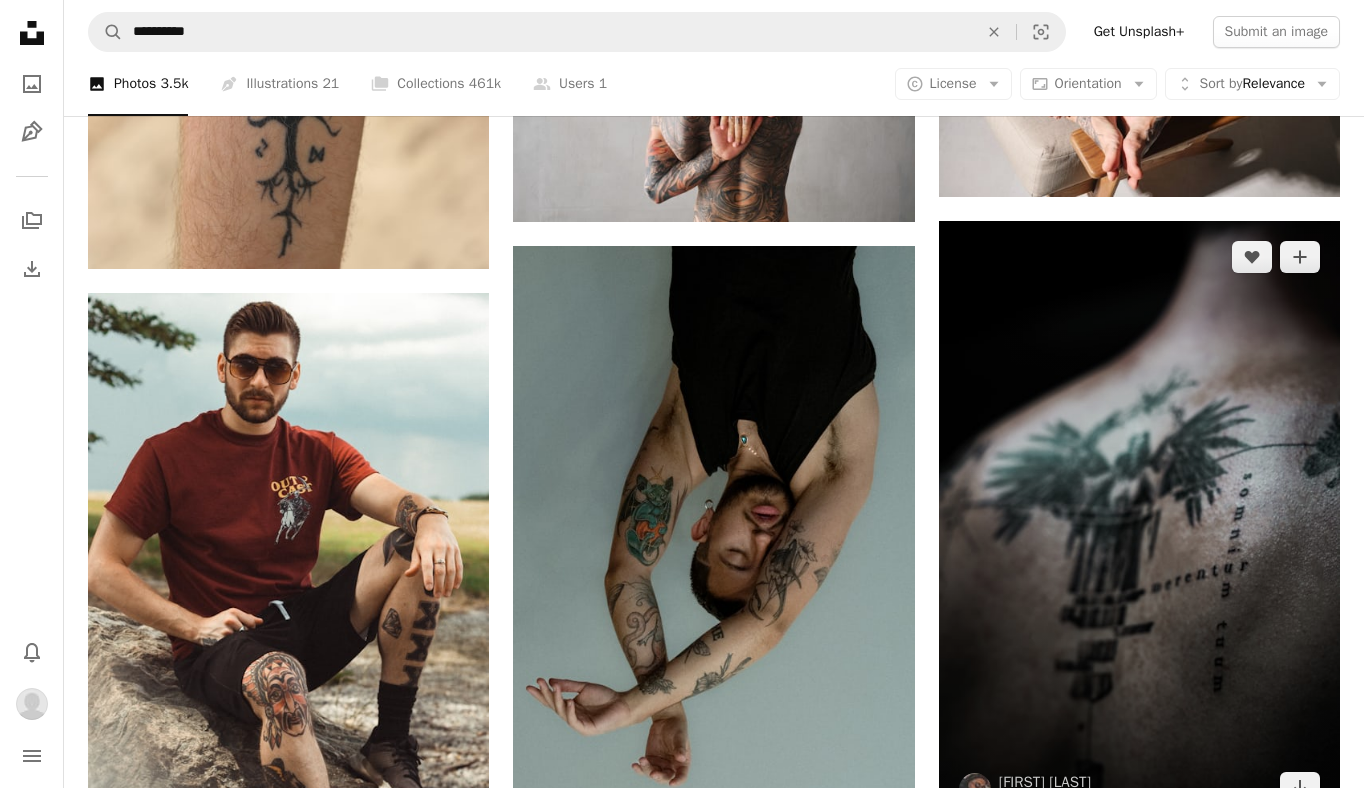 click at bounding box center [1139, 522] 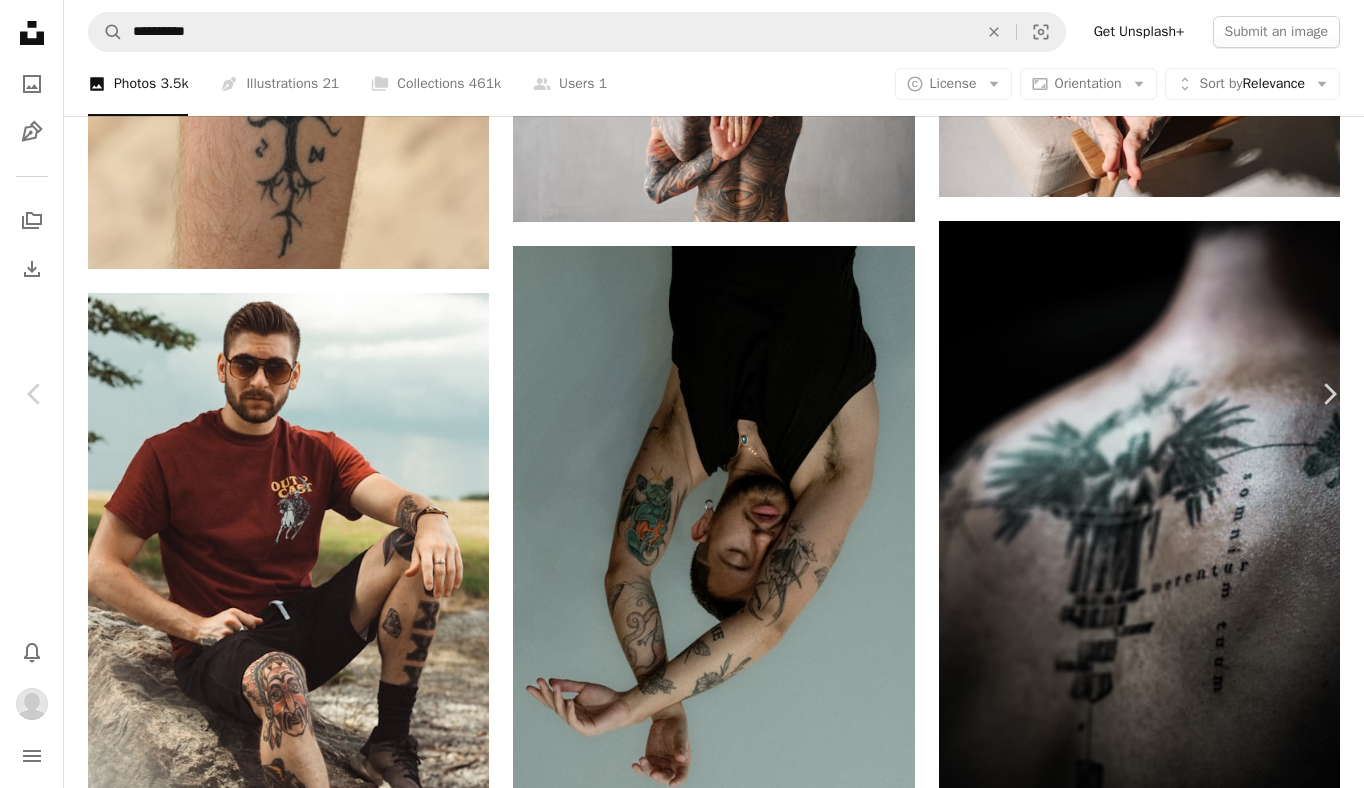click 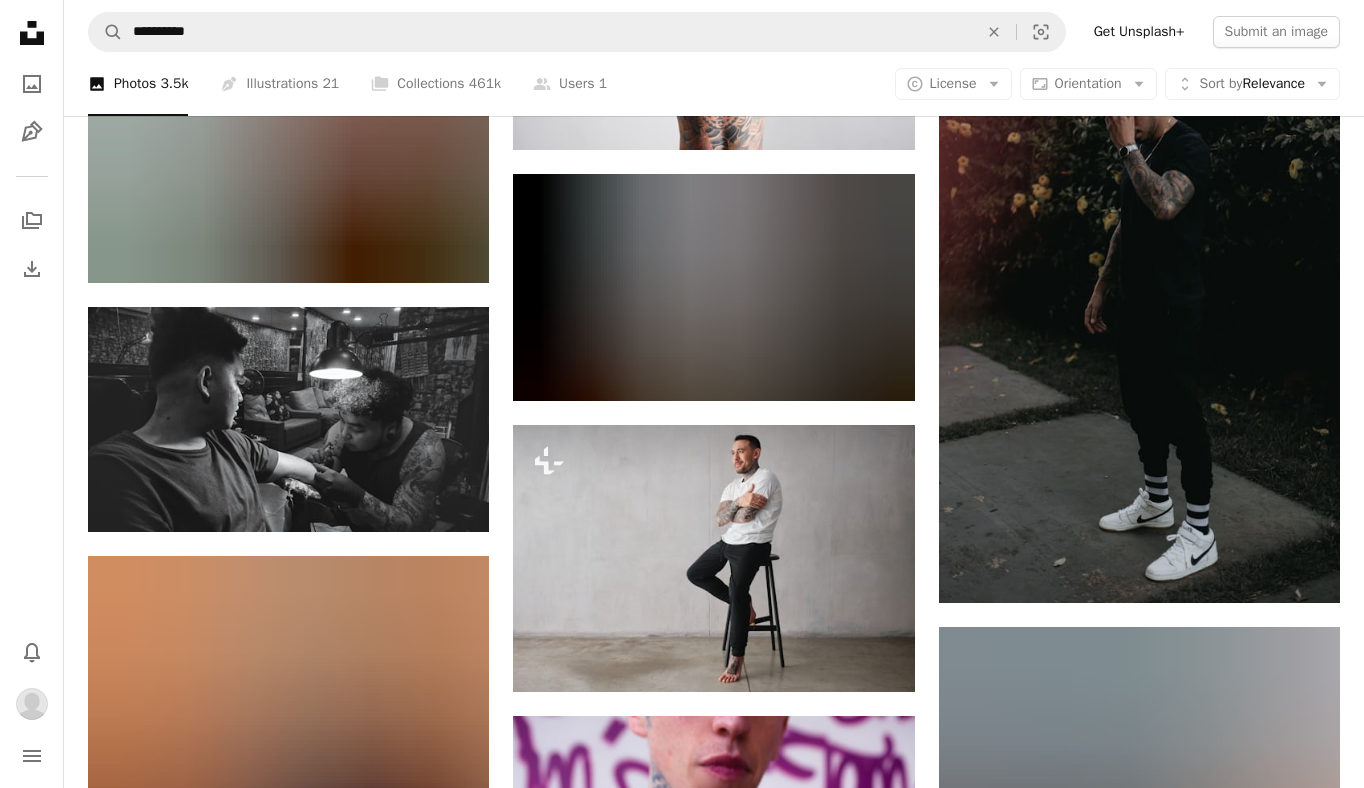 scroll, scrollTop: 8788, scrollLeft: 0, axis: vertical 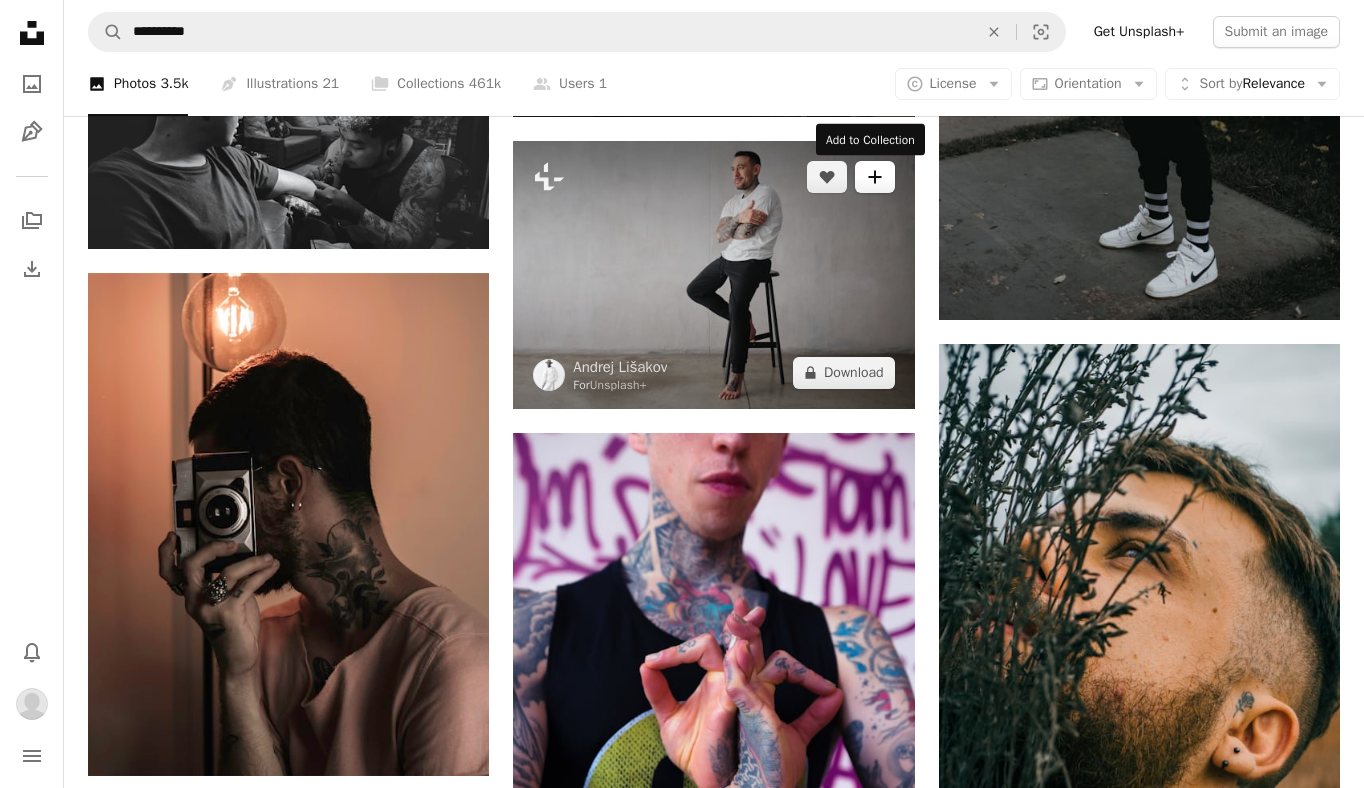 click on "A plus sign" 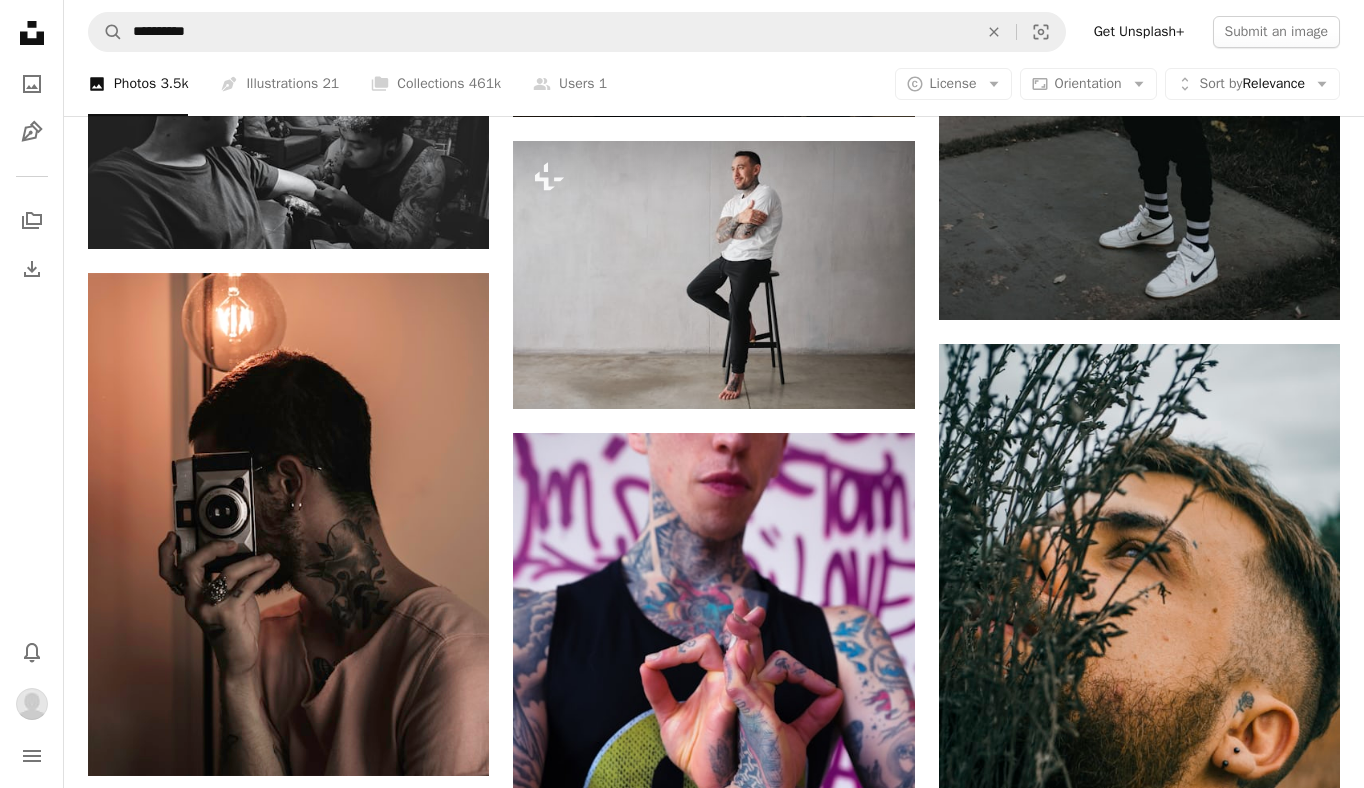 click on "A checkmark A plus sign 9 photos Shutterstock" at bounding box center [848, 3022] 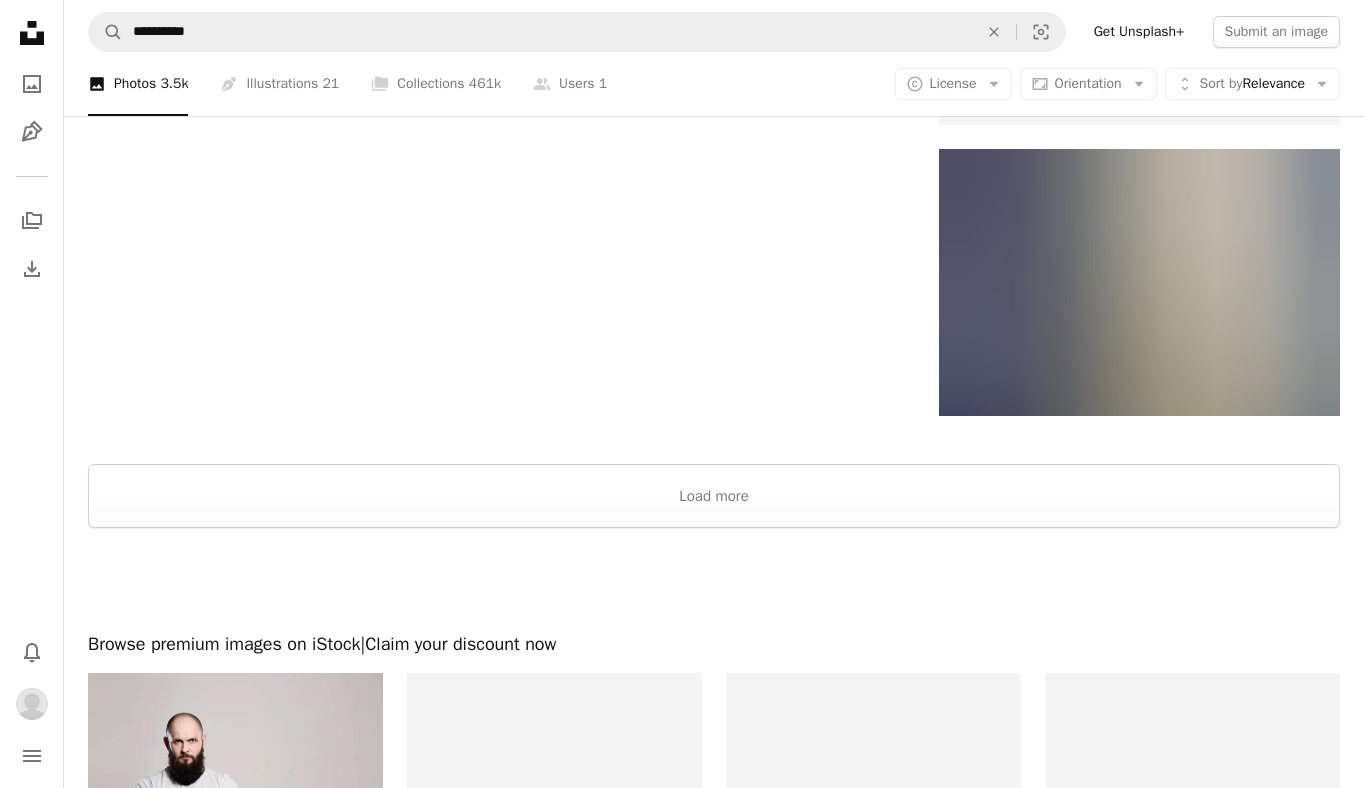 scroll, scrollTop: 10144, scrollLeft: 0, axis: vertical 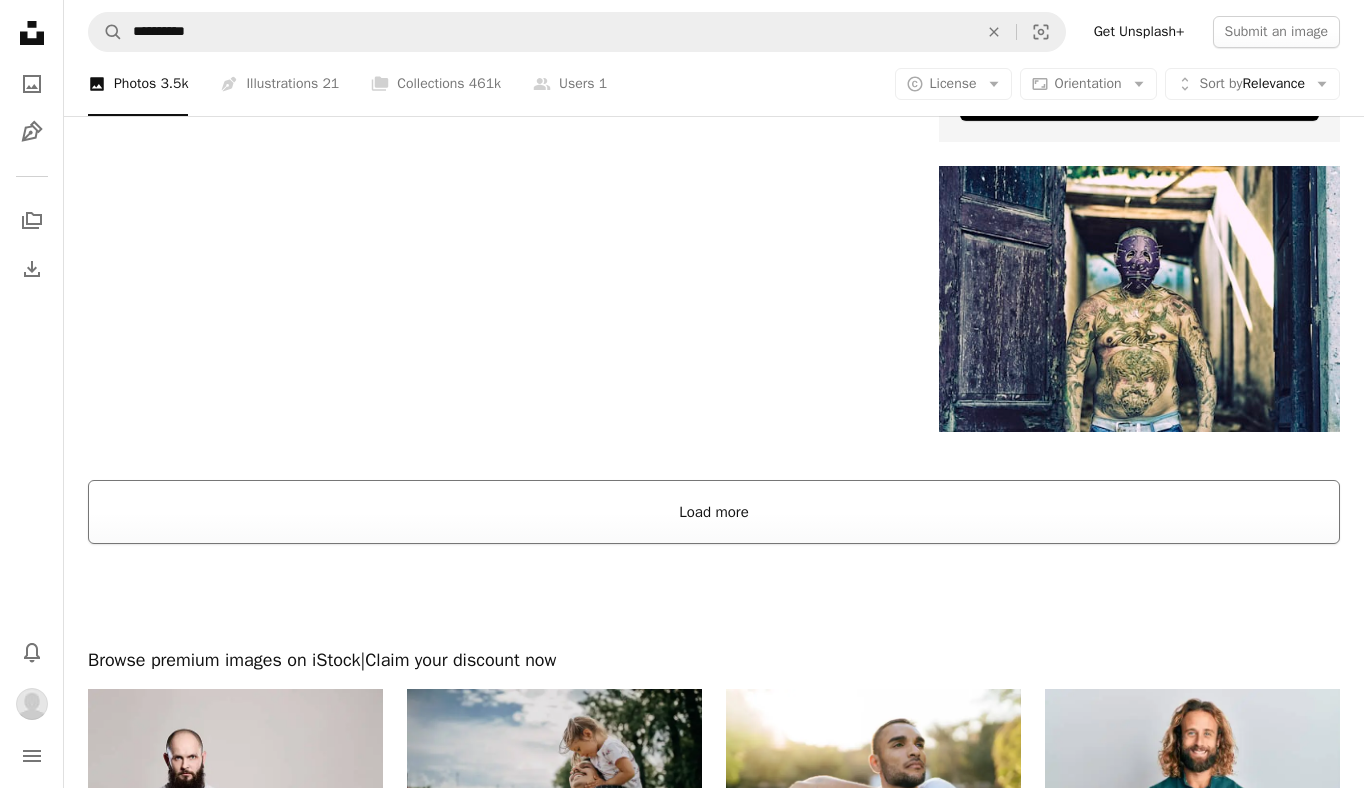 click on "Load more" at bounding box center [714, 512] 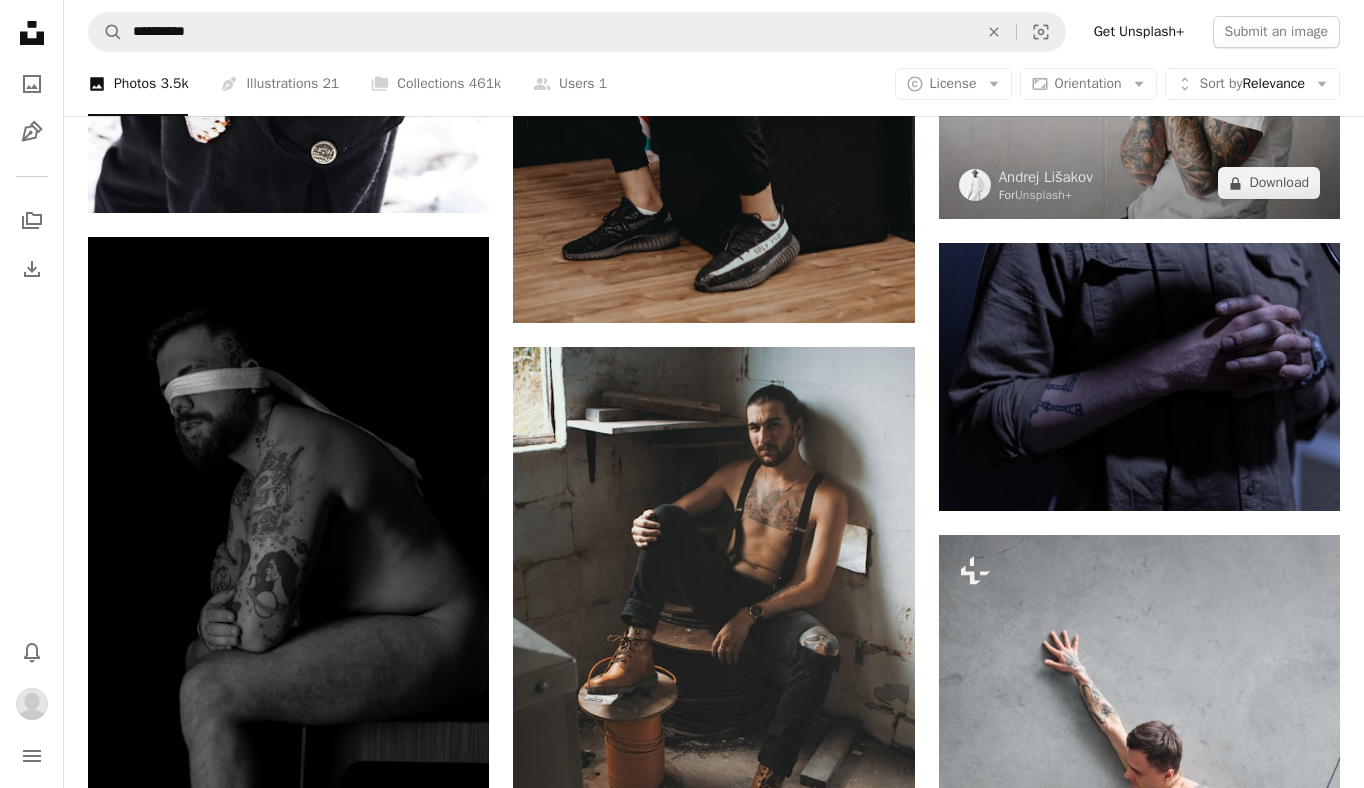 scroll, scrollTop: 12678, scrollLeft: 0, axis: vertical 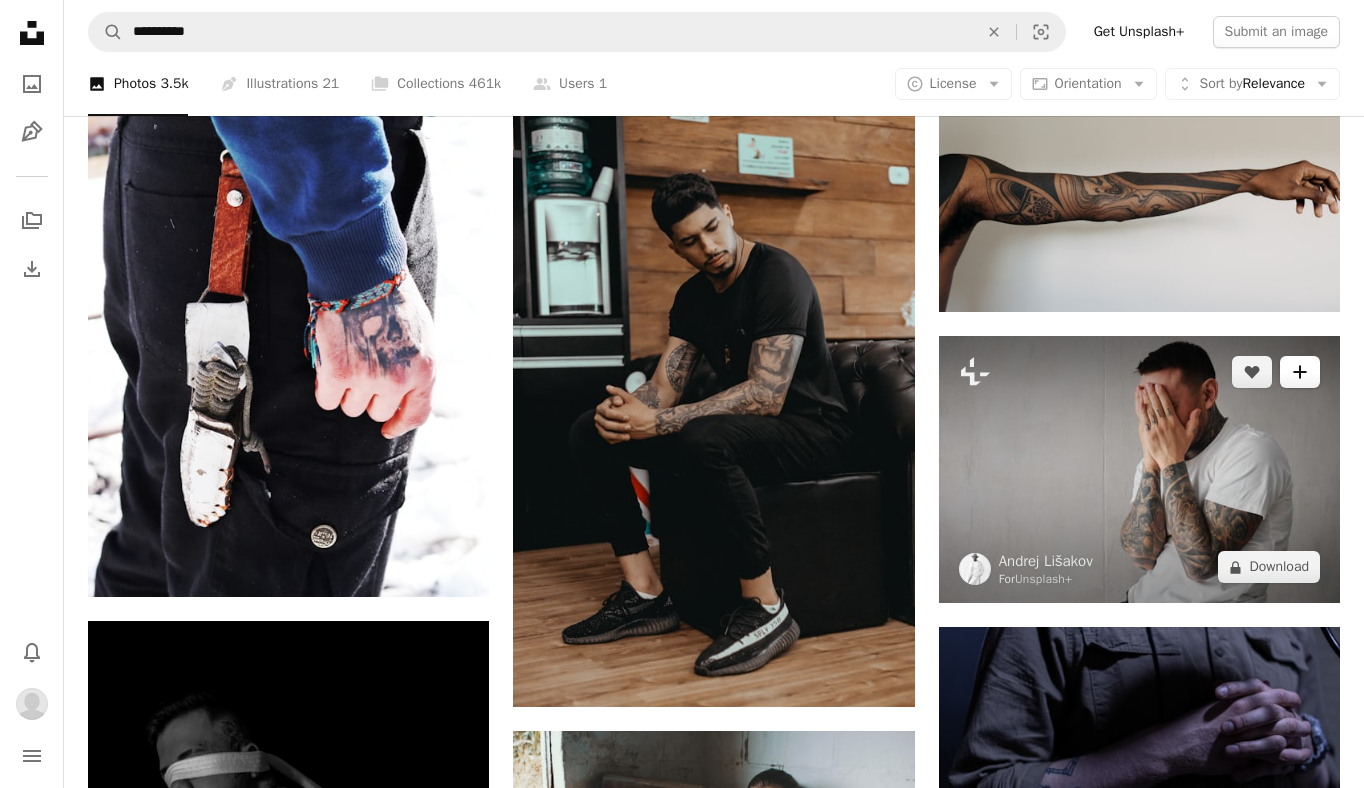 click on "A plus sign" at bounding box center [1300, 372] 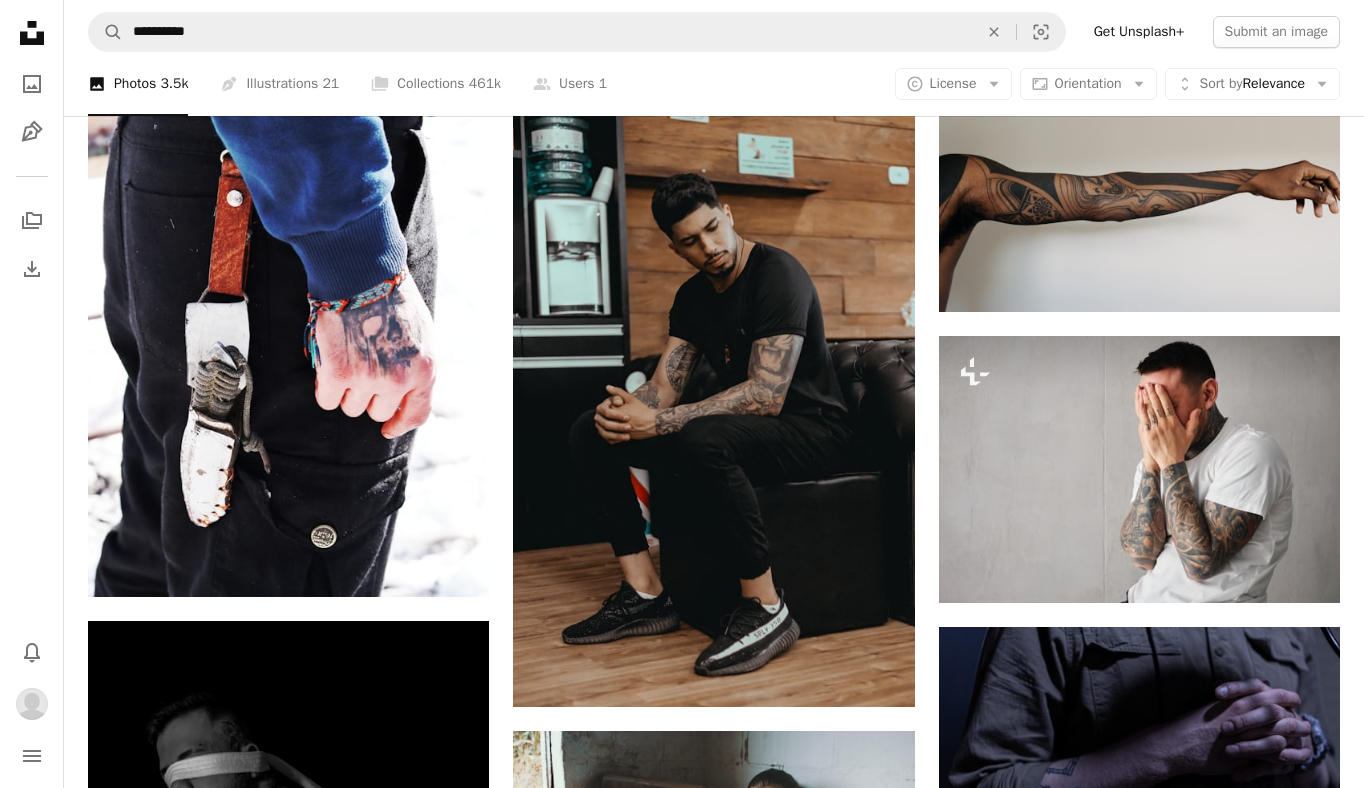 click on "Shutterstock" at bounding box center (837, 4147) 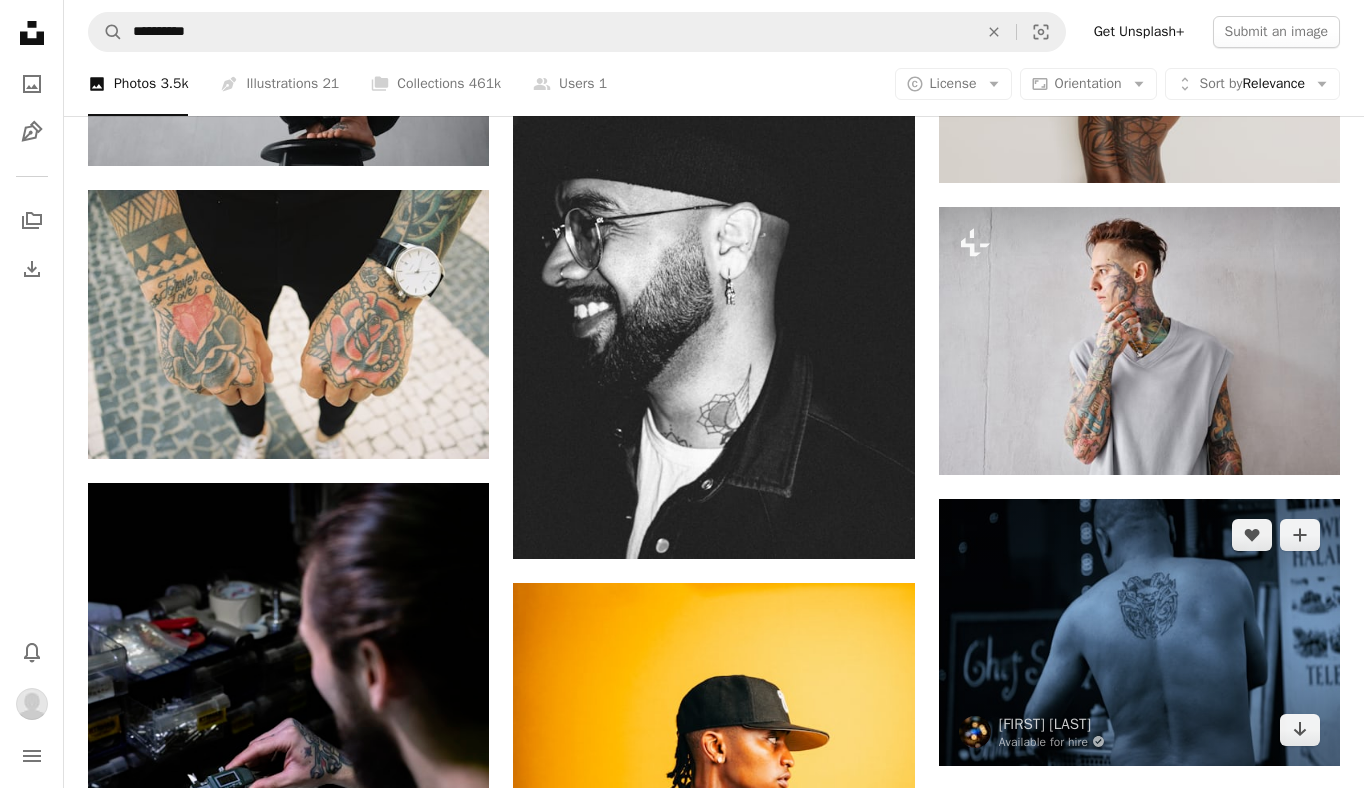 scroll, scrollTop: 14702, scrollLeft: 0, axis: vertical 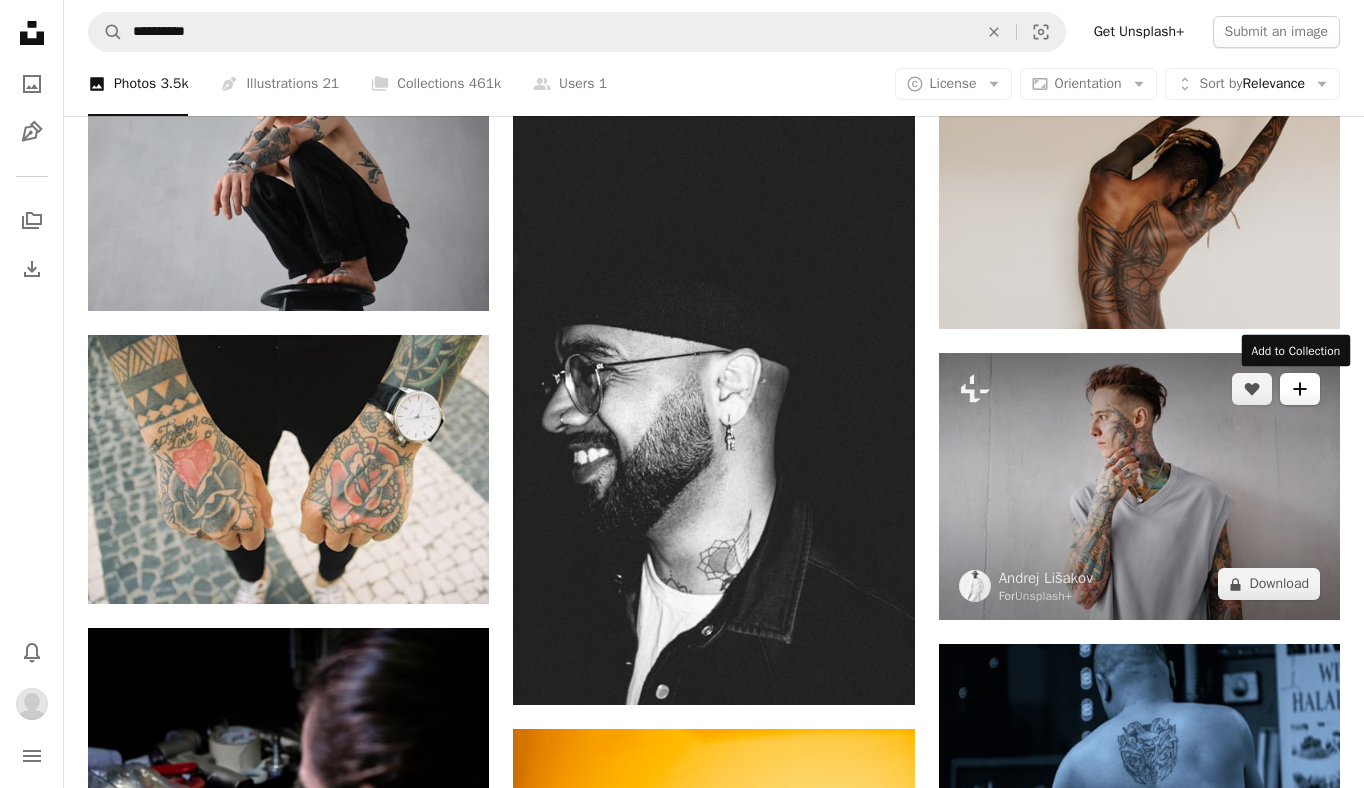 click on "A plus sign" 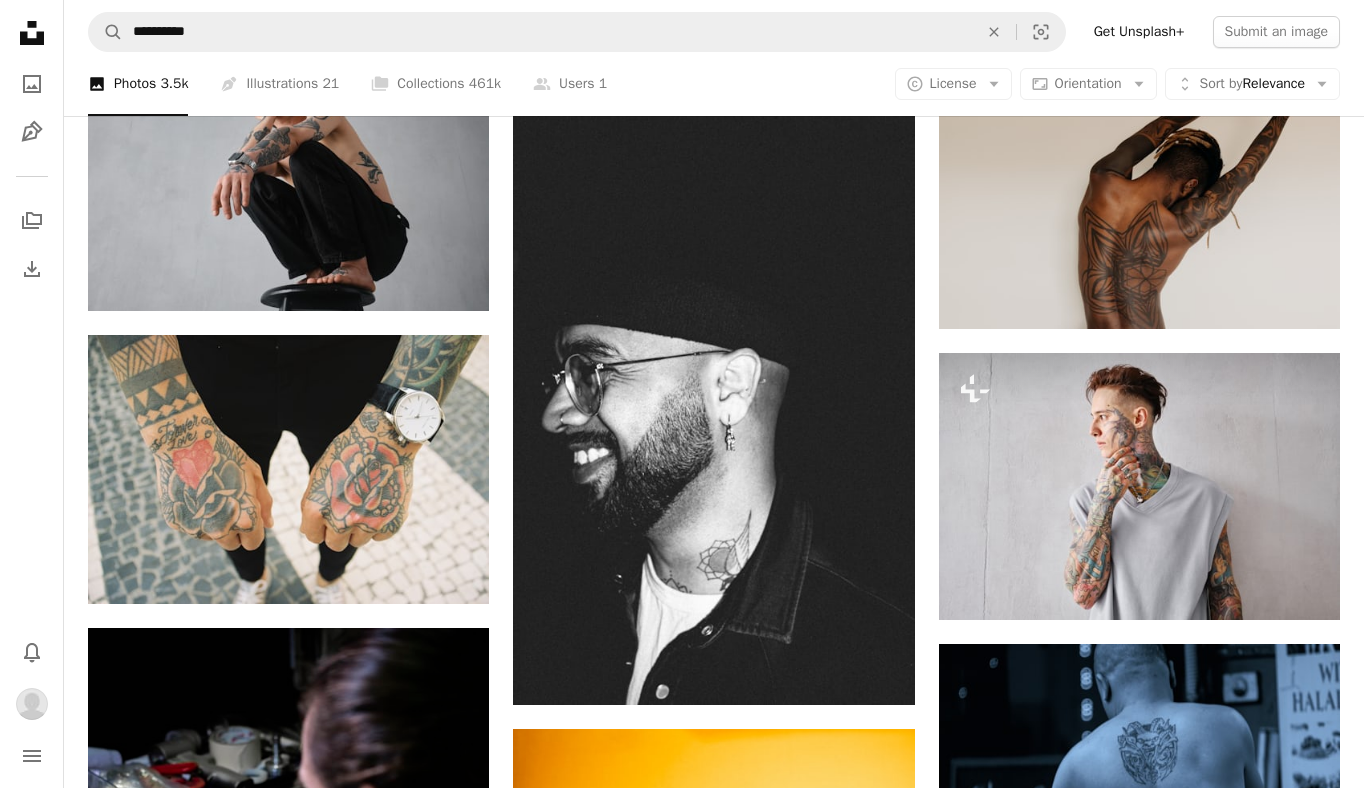 click on "11 photos" at bounding box center [848, 4758] 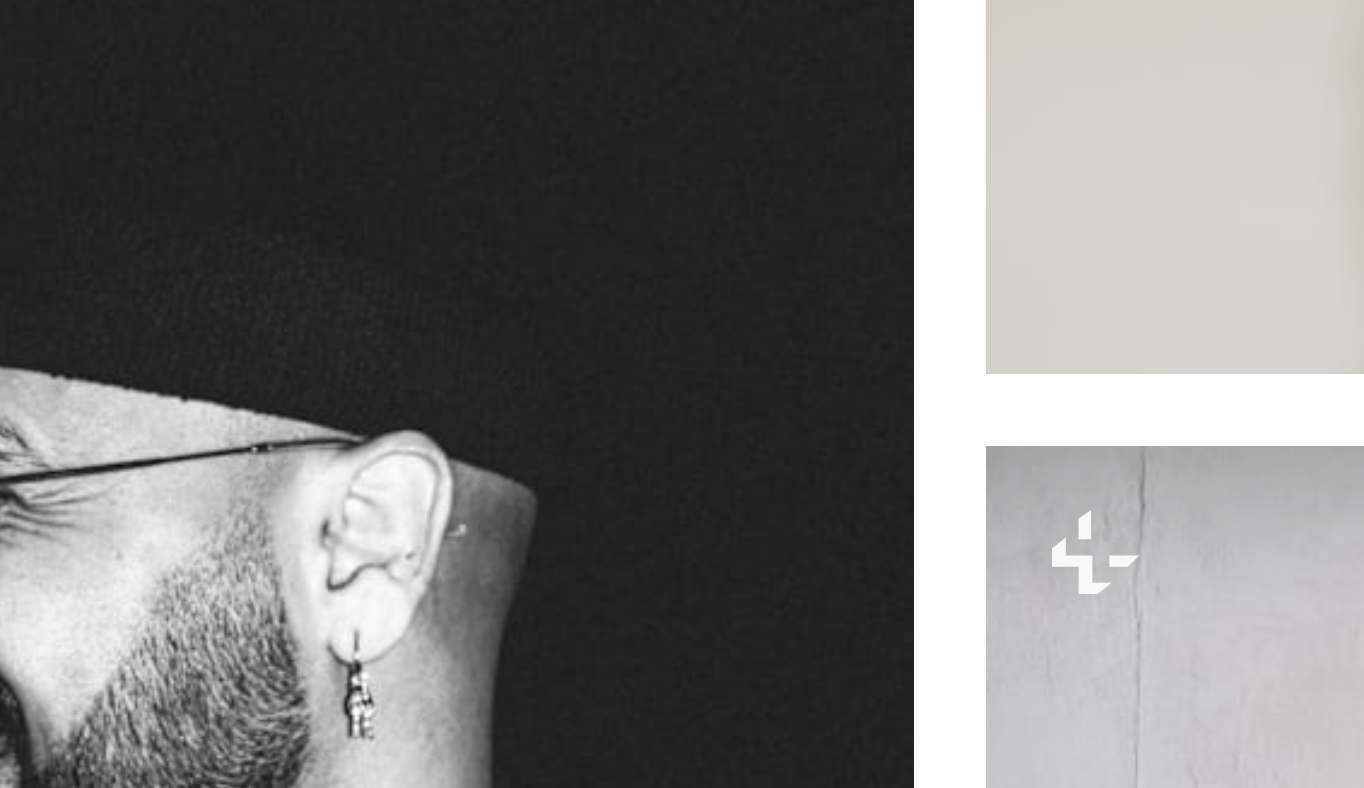 click on "12 photos" at bounding box center (848, 4758) 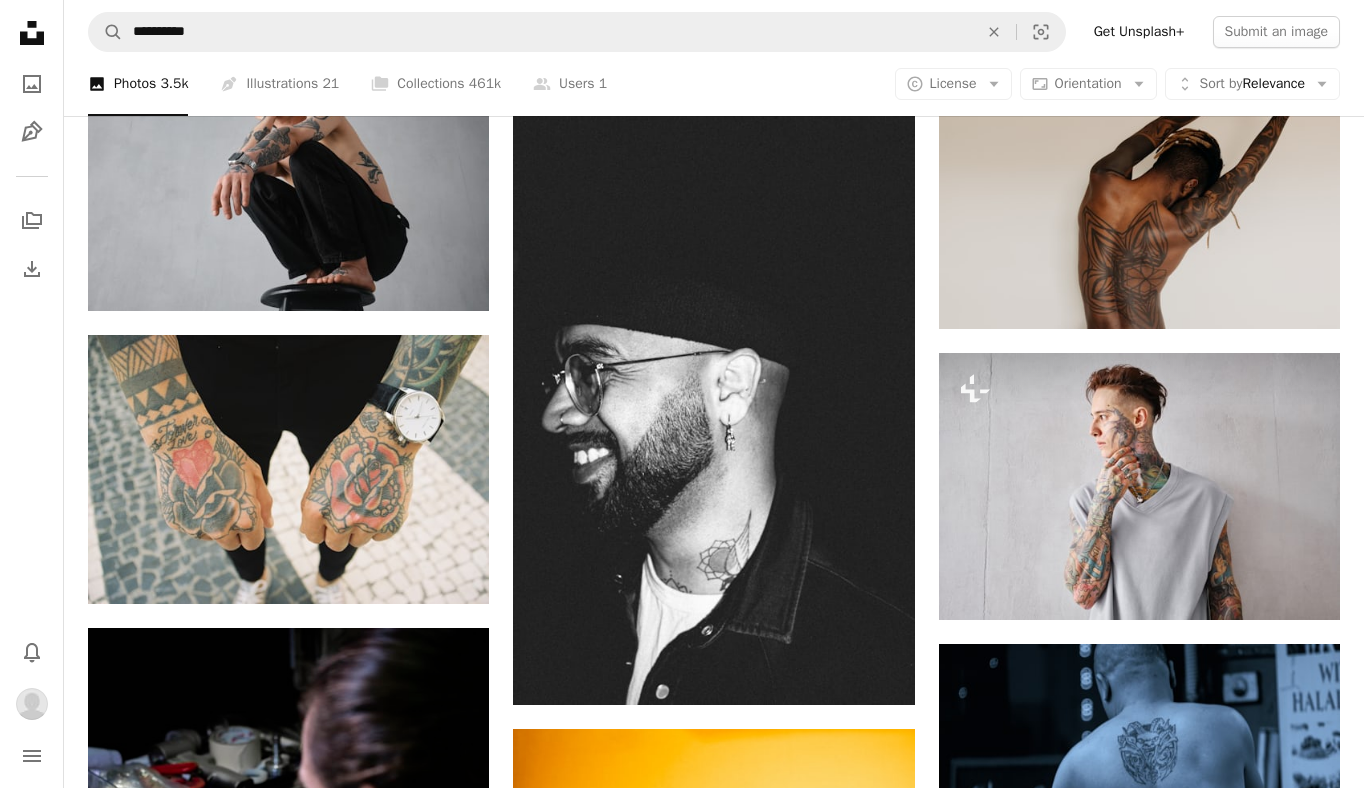 click on "An X shape Add to Collection Create a new collection A checkmark A plus sign 11 photos Shutterstock A checkmark A plus sign 2 photos SSW A checkmark A plus sign 23 photos Bread of Hope A checkmark A plus sign 60 photos Bread of Hope III A checkmark A plus sign 21 photos Bread of Hope II A checkmark A plus sign 10 photos Bread of Hope NO A checkmark A plus sign 0 photos A lock My first collection Create new collection Name 60 Description  (optional) 250 Make collection private A lock Cancel Create collection" at bounding box center (682, 4838) 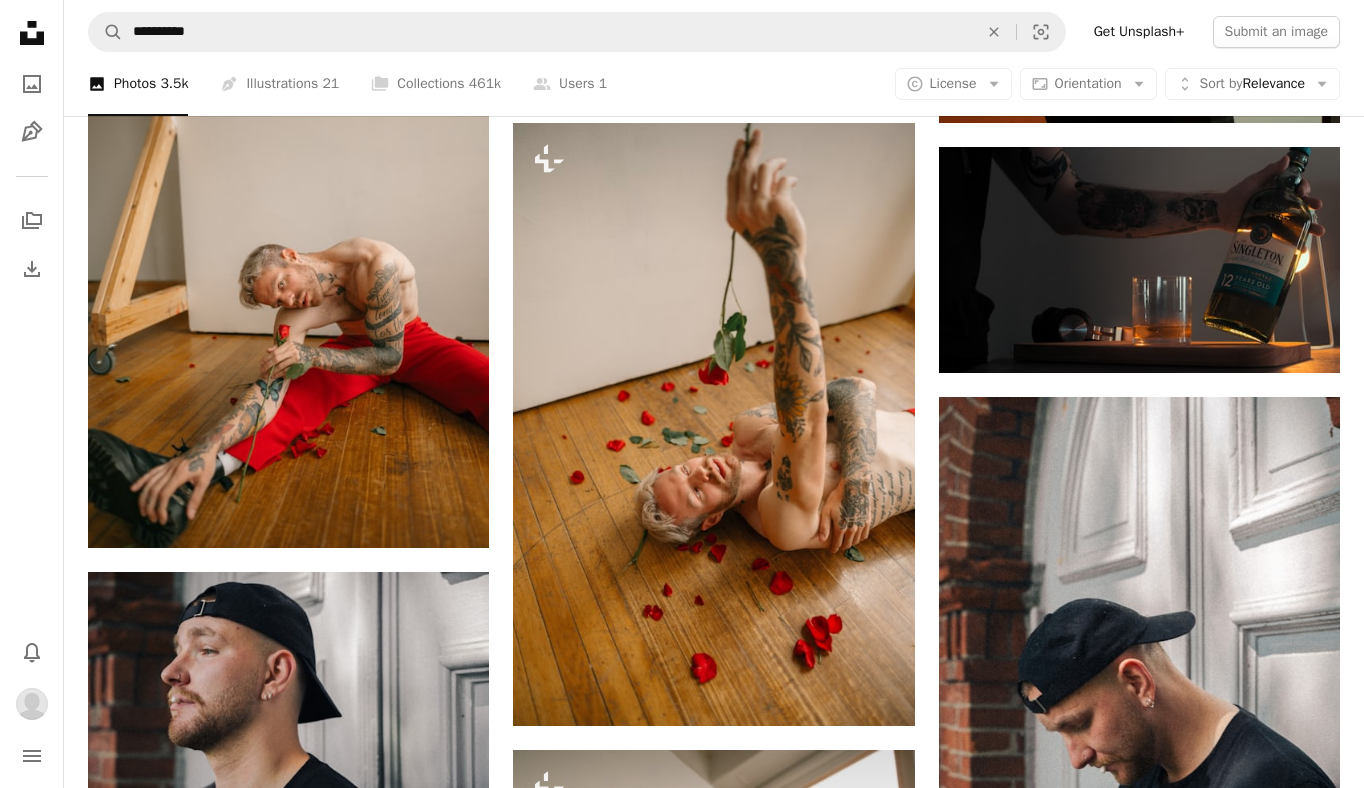 scroll, scrollTop: 159123, scrollLeft: 0, axis: vertical 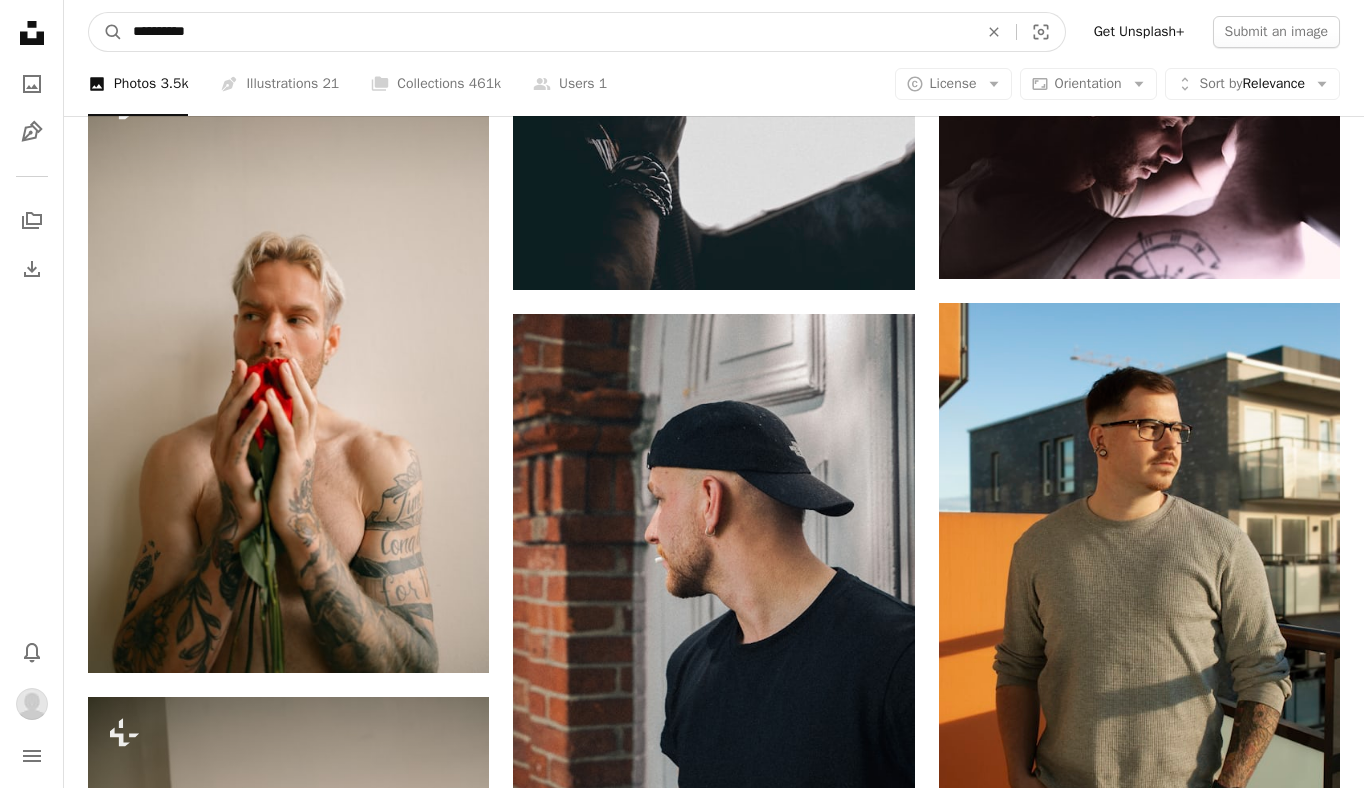click on "**********" at bounding box center (547, 32) 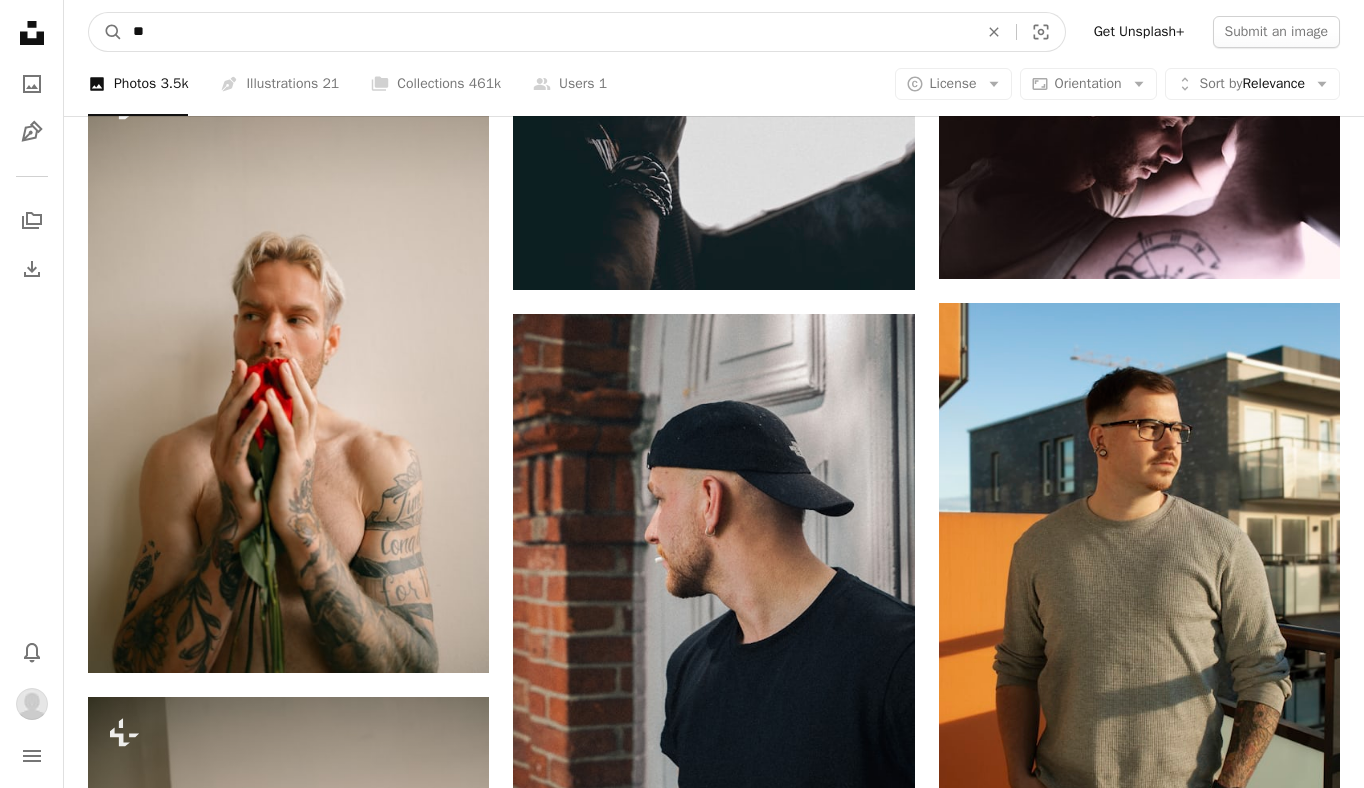 type on "*" 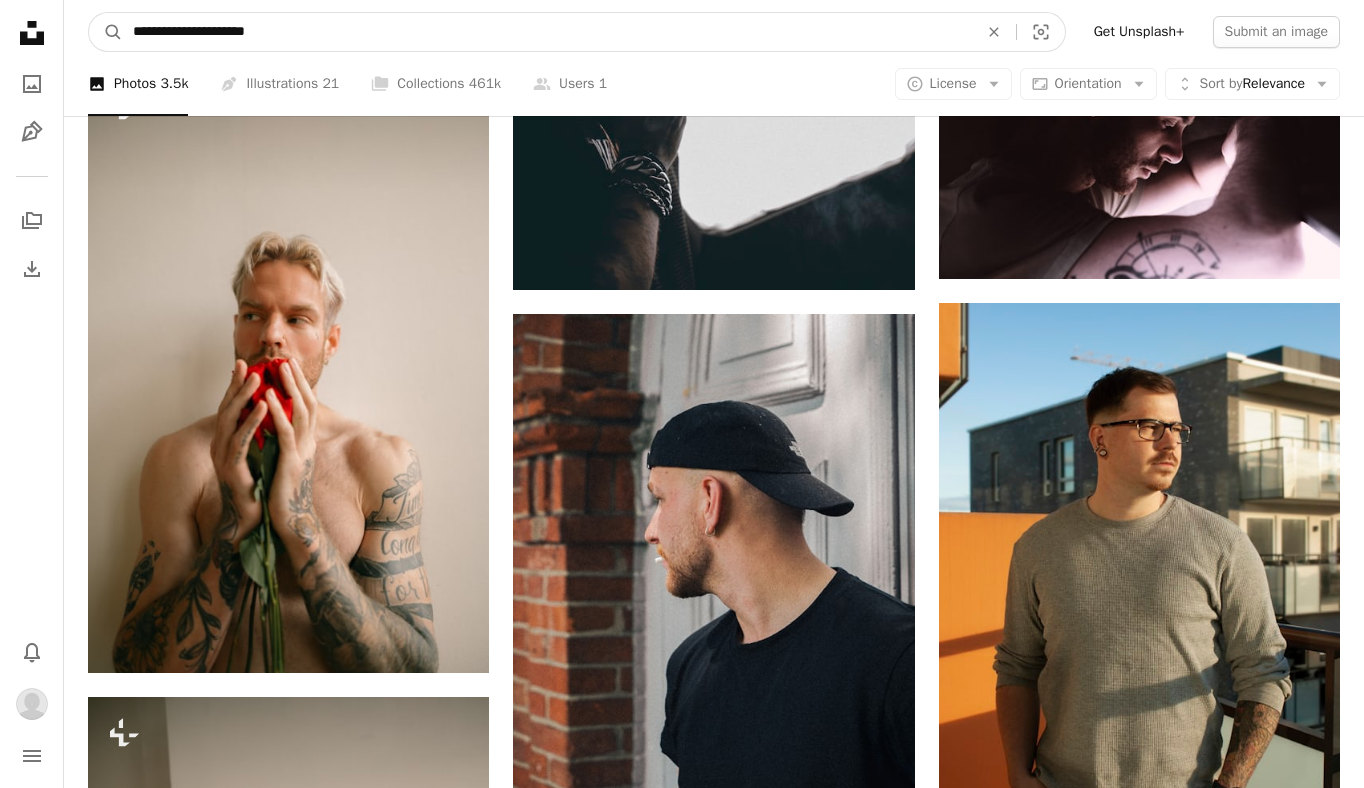 type on "**********" 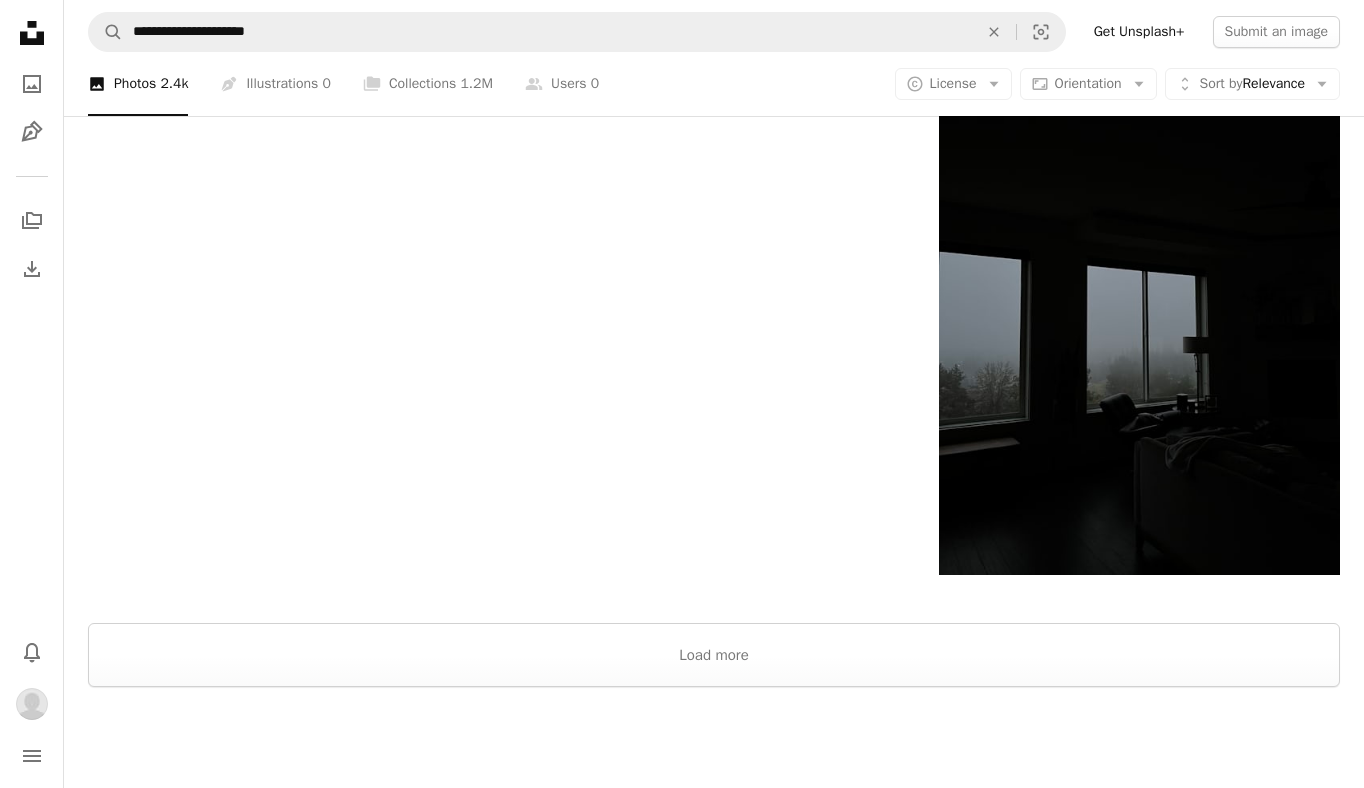 scroll, scrollTop: 3980, scrollLeft: 0, axis: vertical 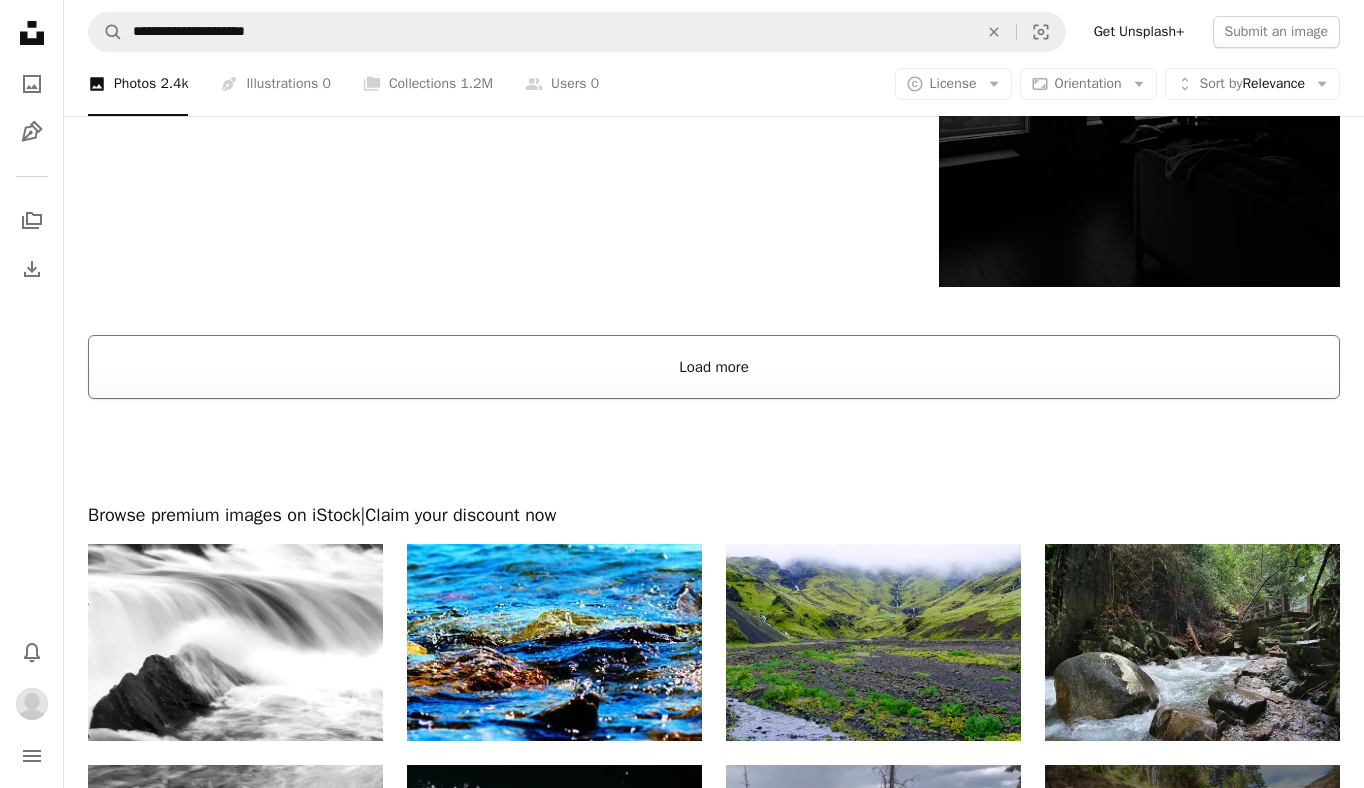 click on "Load more" at bounding box center [714, 367] 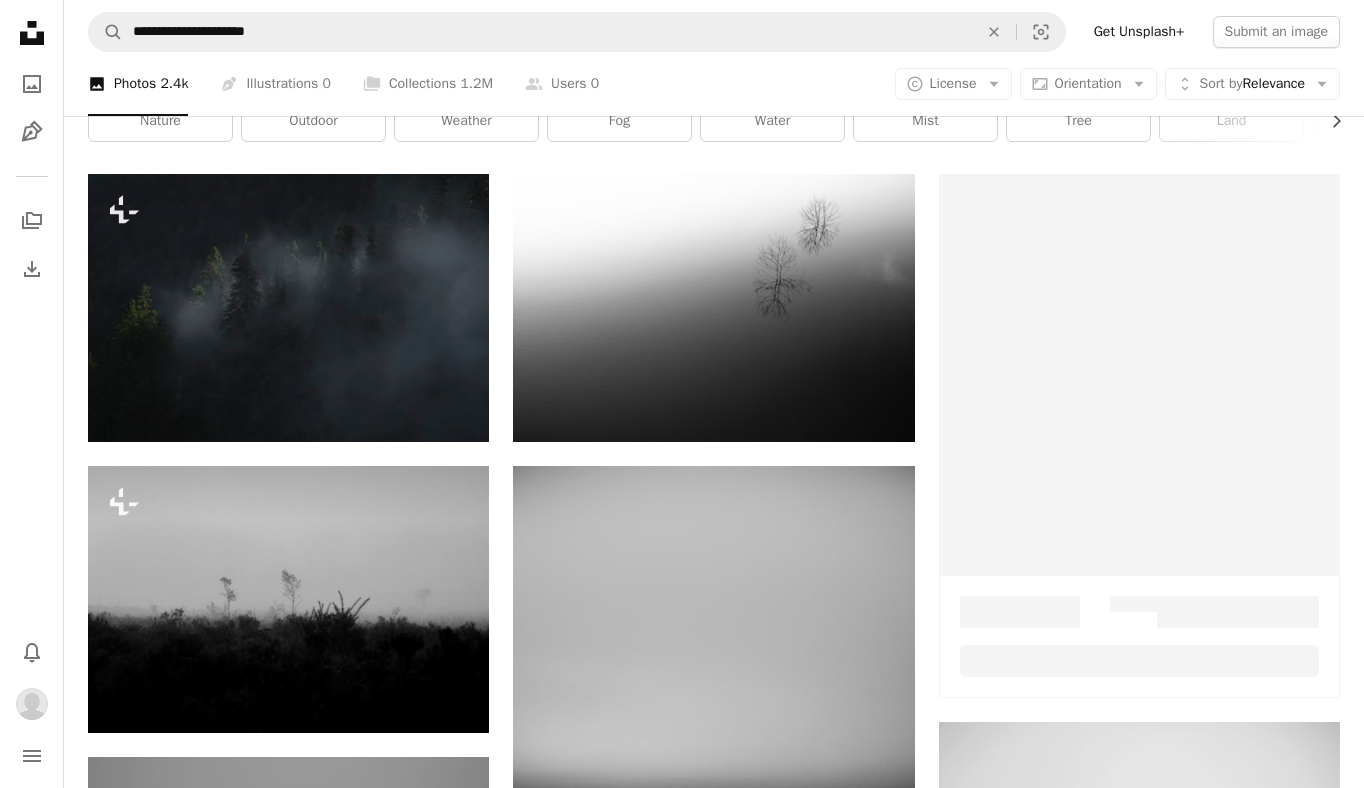 scroll, scrollTop: 0, scrollLeft: 0, axis: both 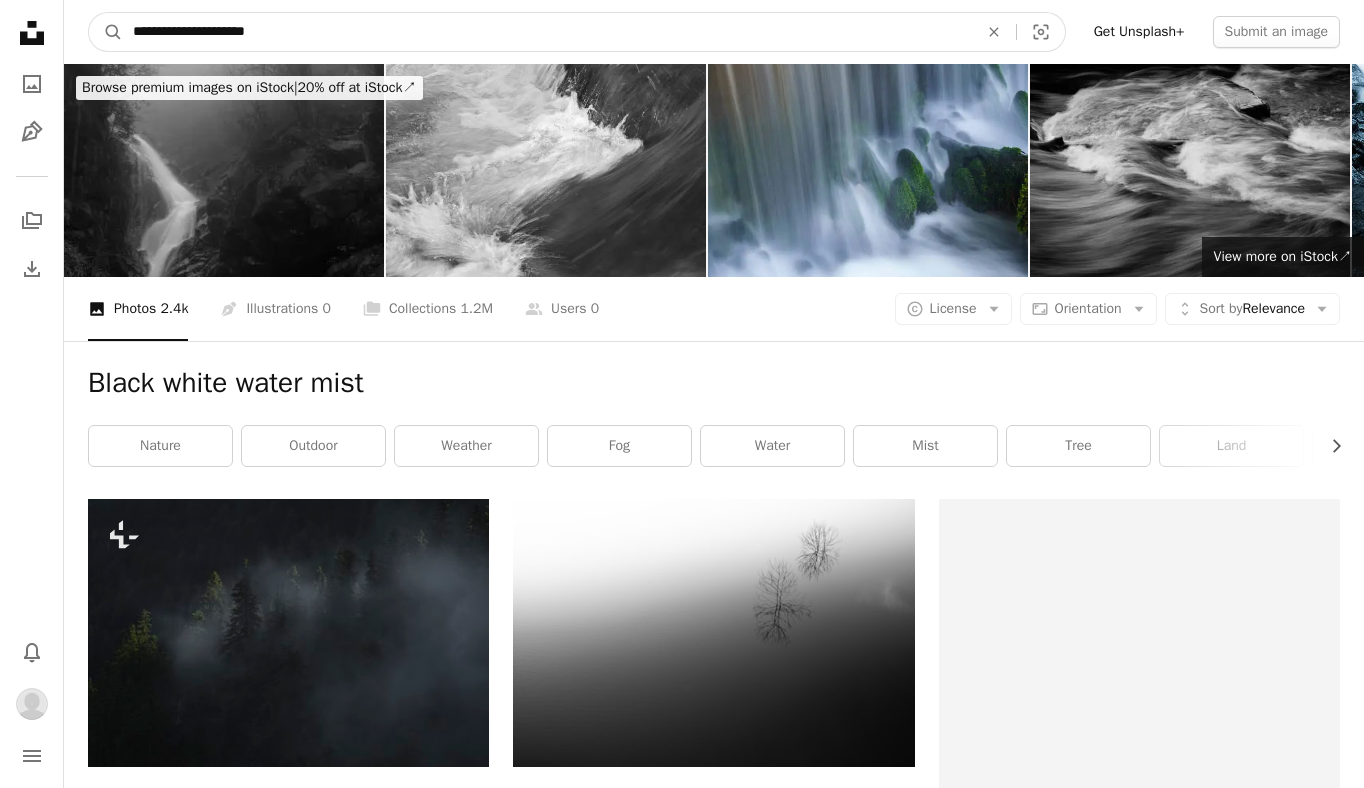 click on "**********" at bounding box center [547, 32] 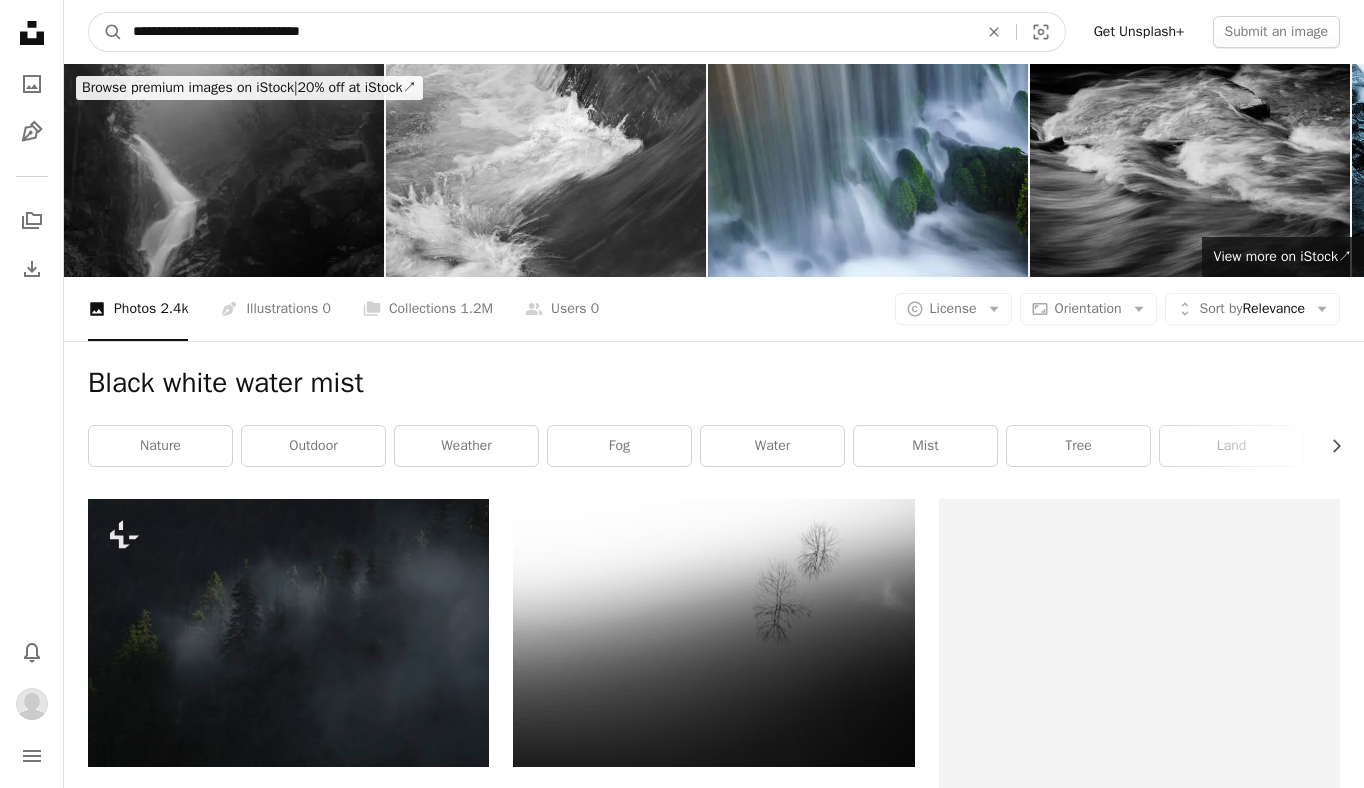type on "**********" 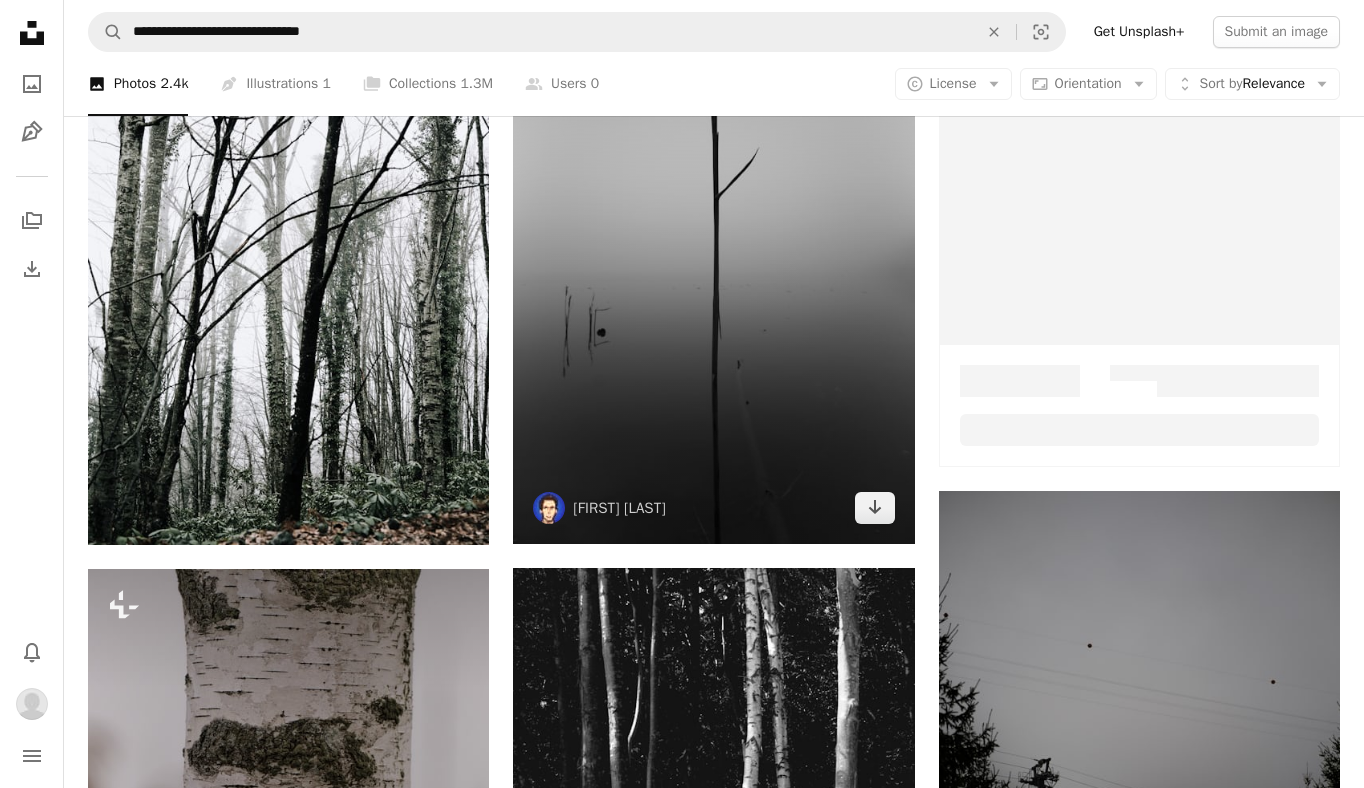 scroll, scrollTop: 0, scrollLeft: 0, axis: both 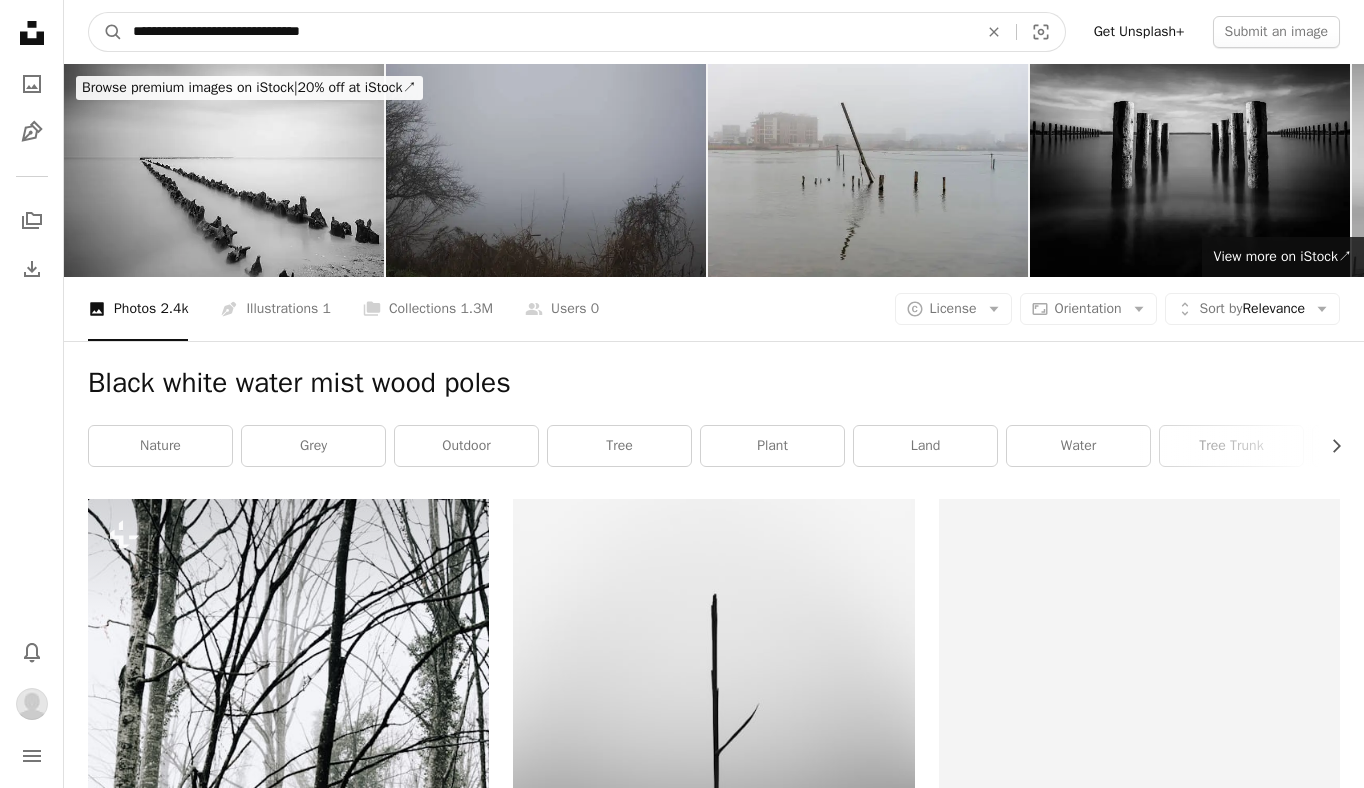 click on "**********" at bounding box center [547, 32] 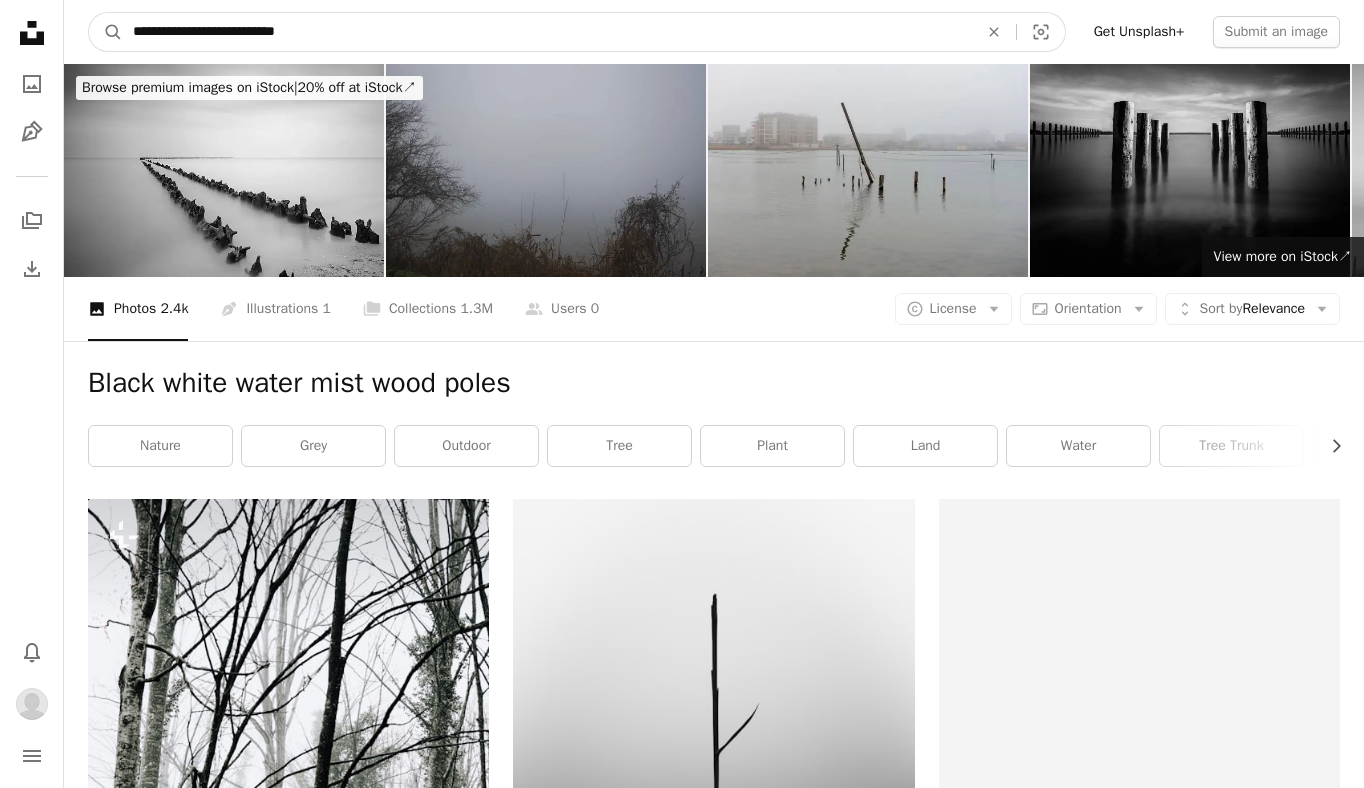 click on "A magnifying glass" at bounding box center [106, 32] 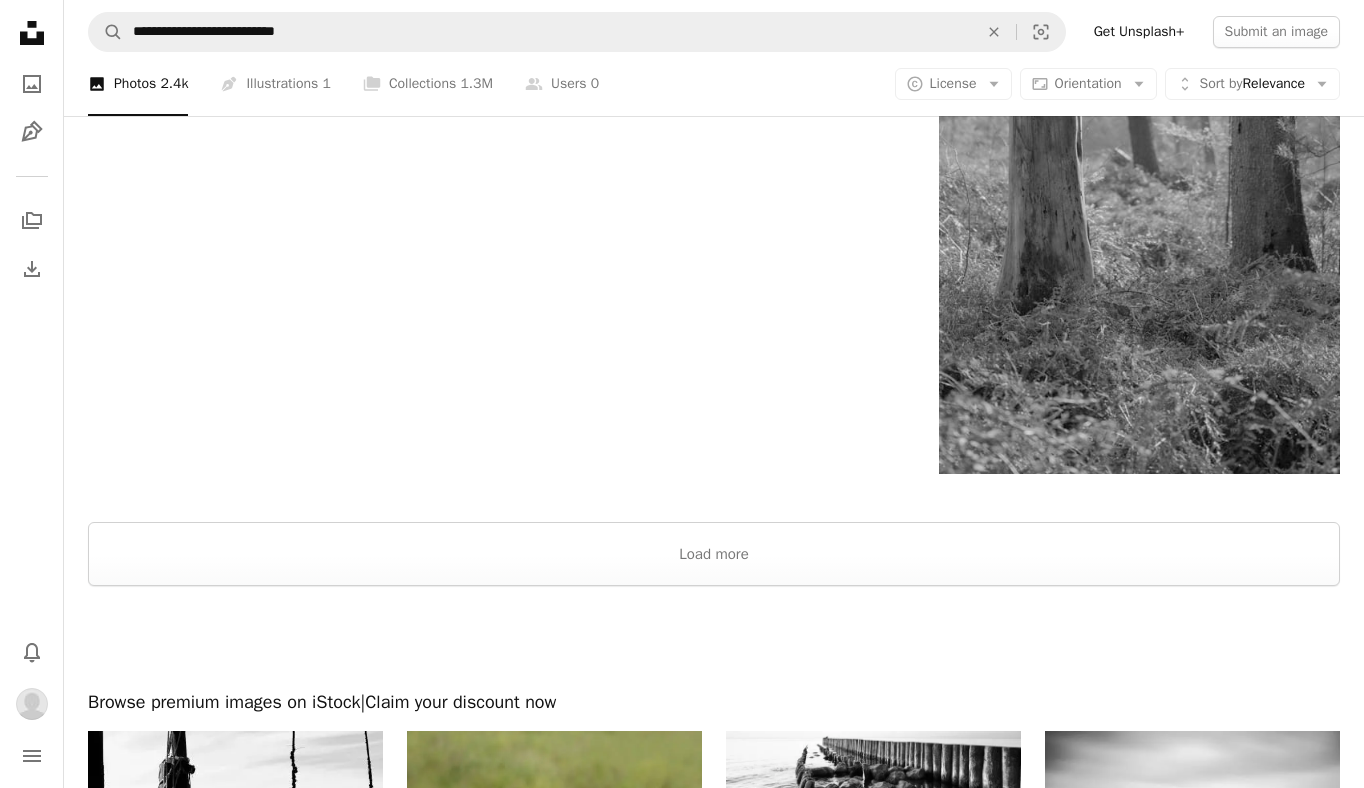 scroll, scrollTop: 4891, scrollLeft: 0, axis: vertical 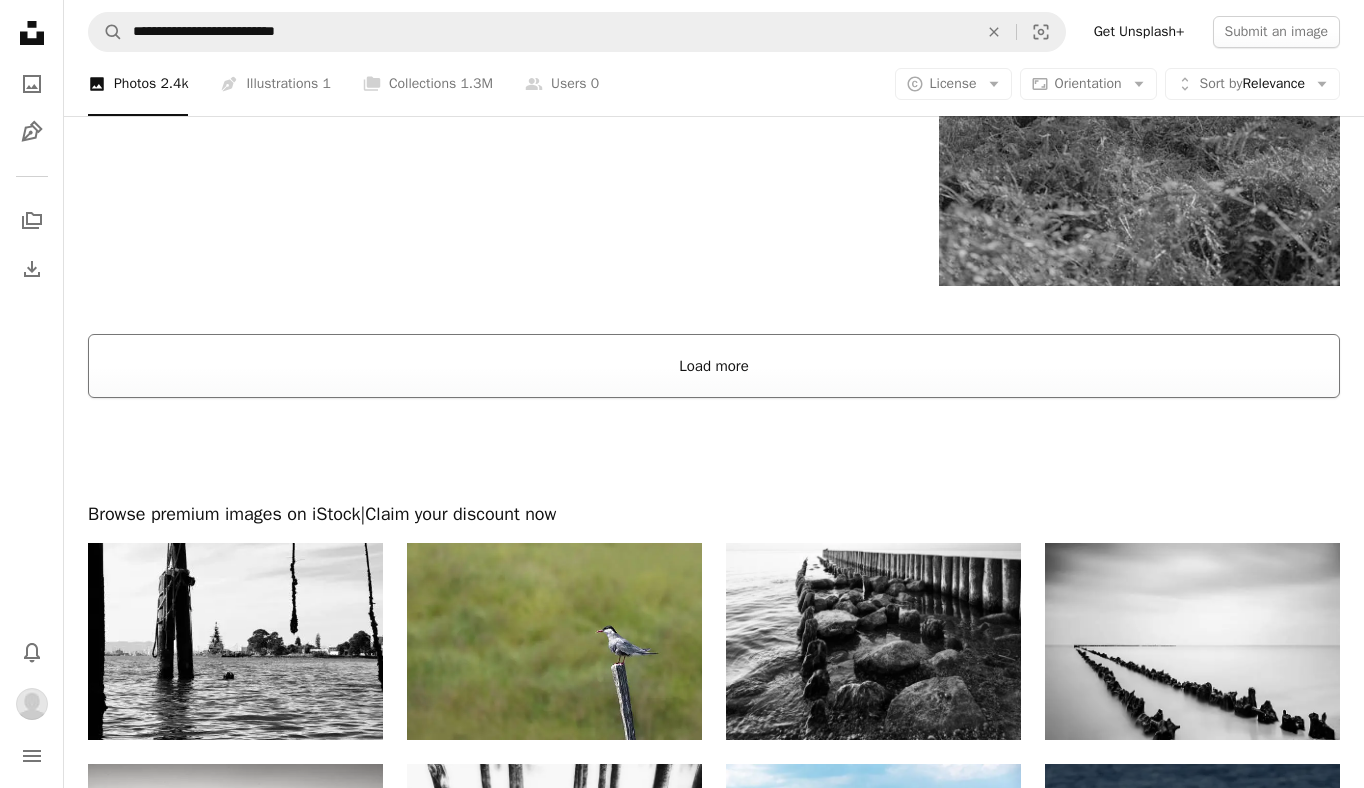 click on "Load more" at bounding box center [714, 366] 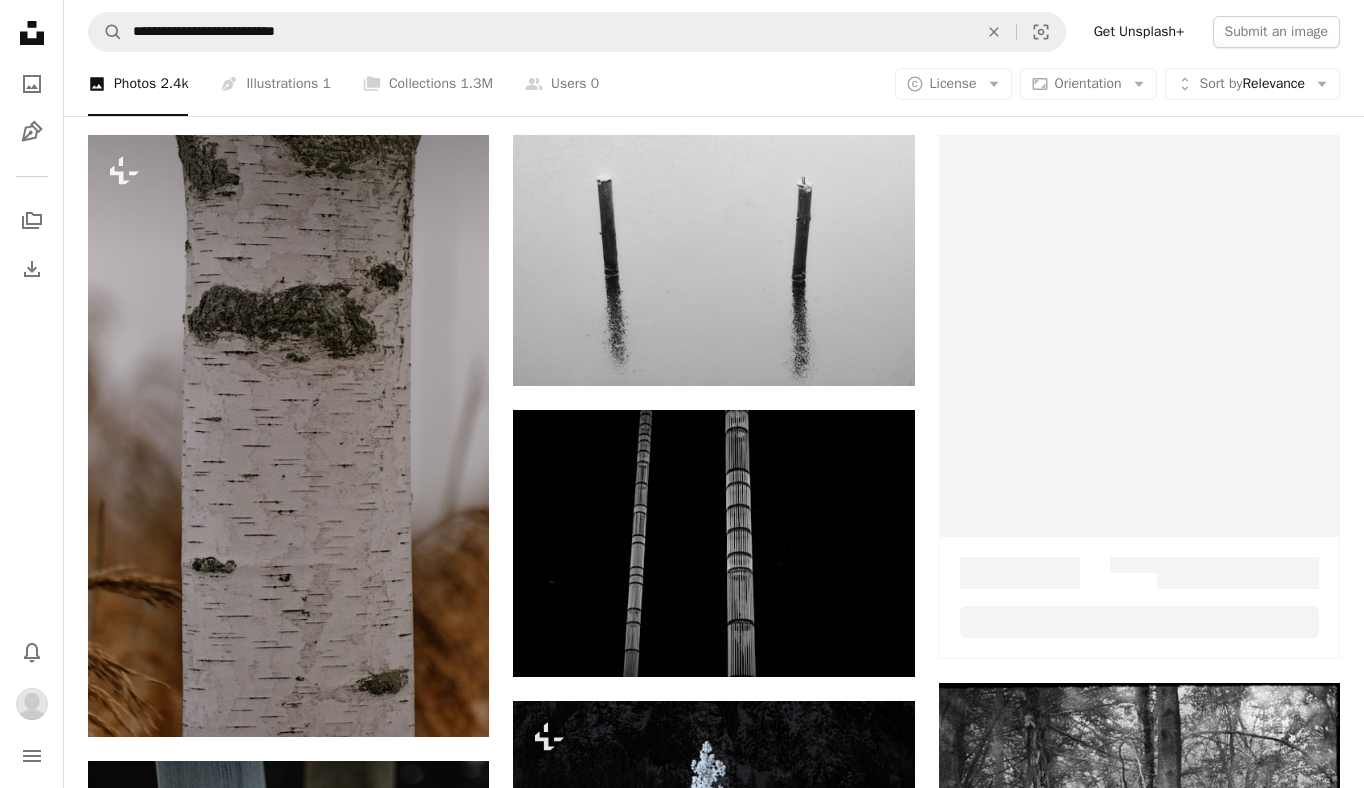 scroll, scrollTop: 0, scrollLeft: 0, axis: both 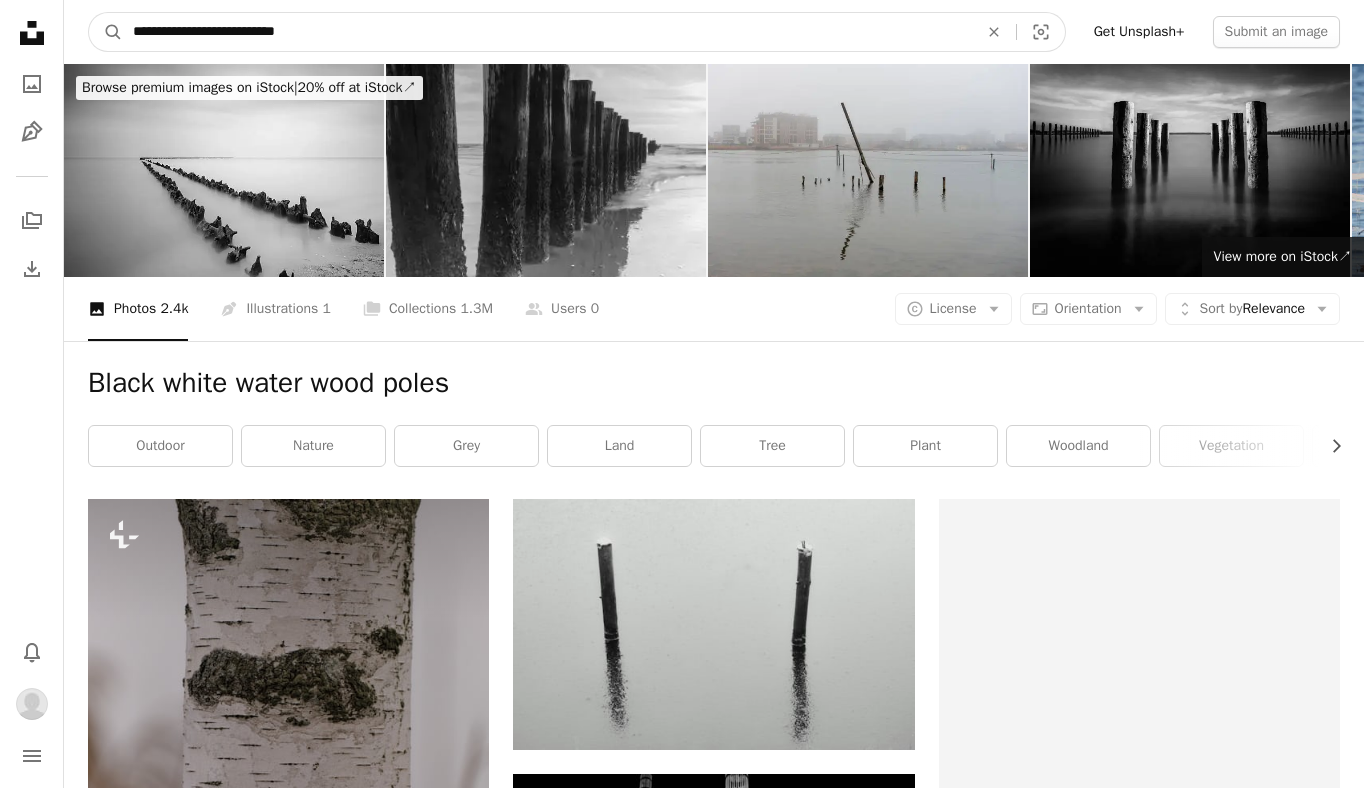 click on "**********" at bounding box center (547, 32) 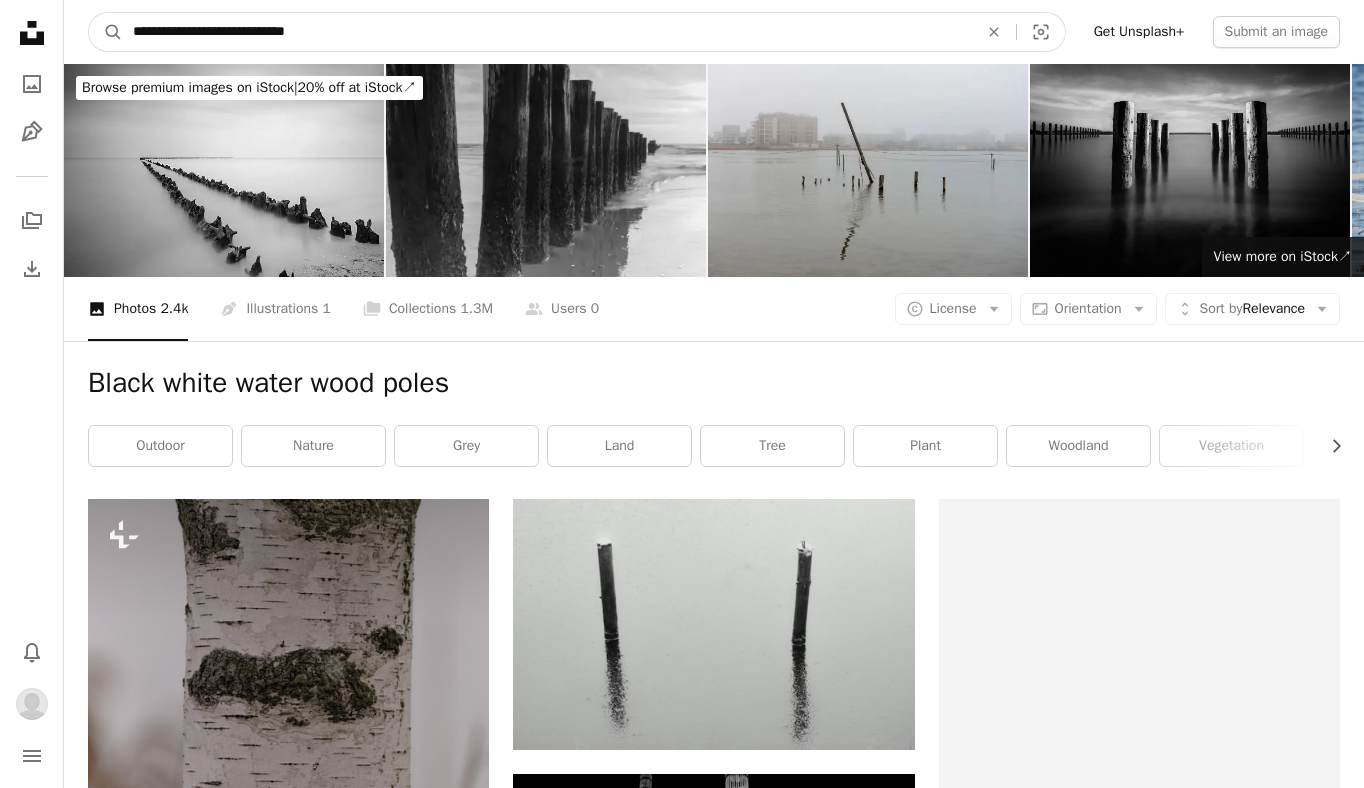 type on "**********" 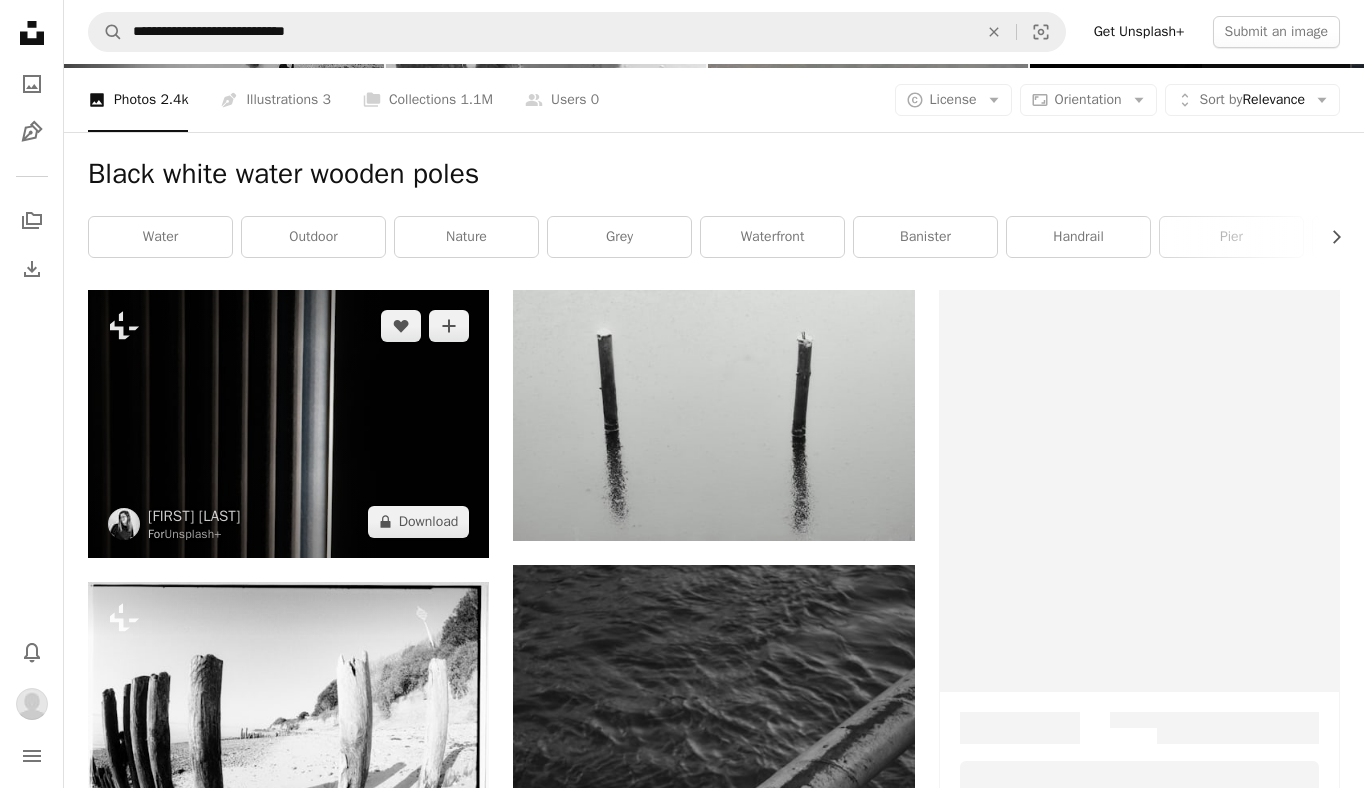 scroll, scrollTop: 757, scrollLeft: 0, axis: vertical 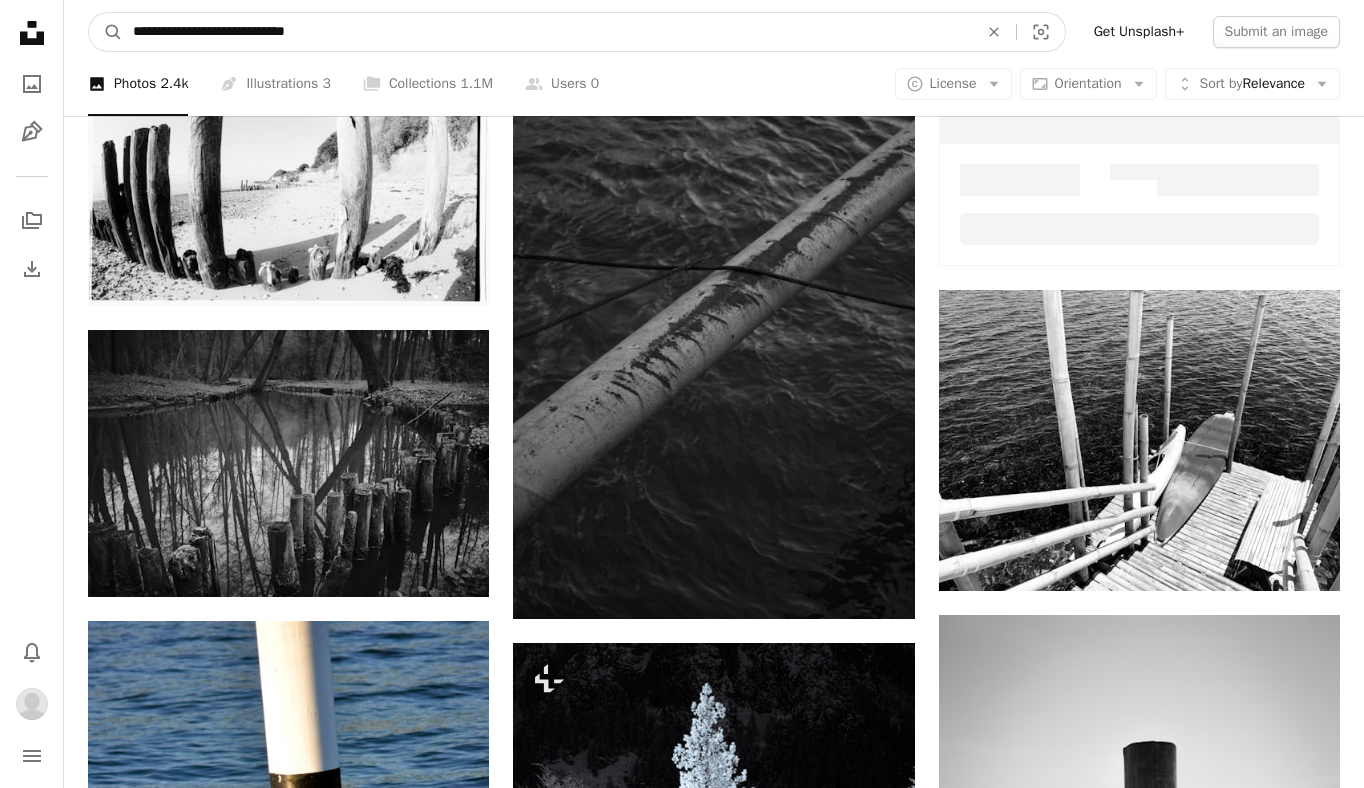 click on "**********" at bounding box center (547, 32) 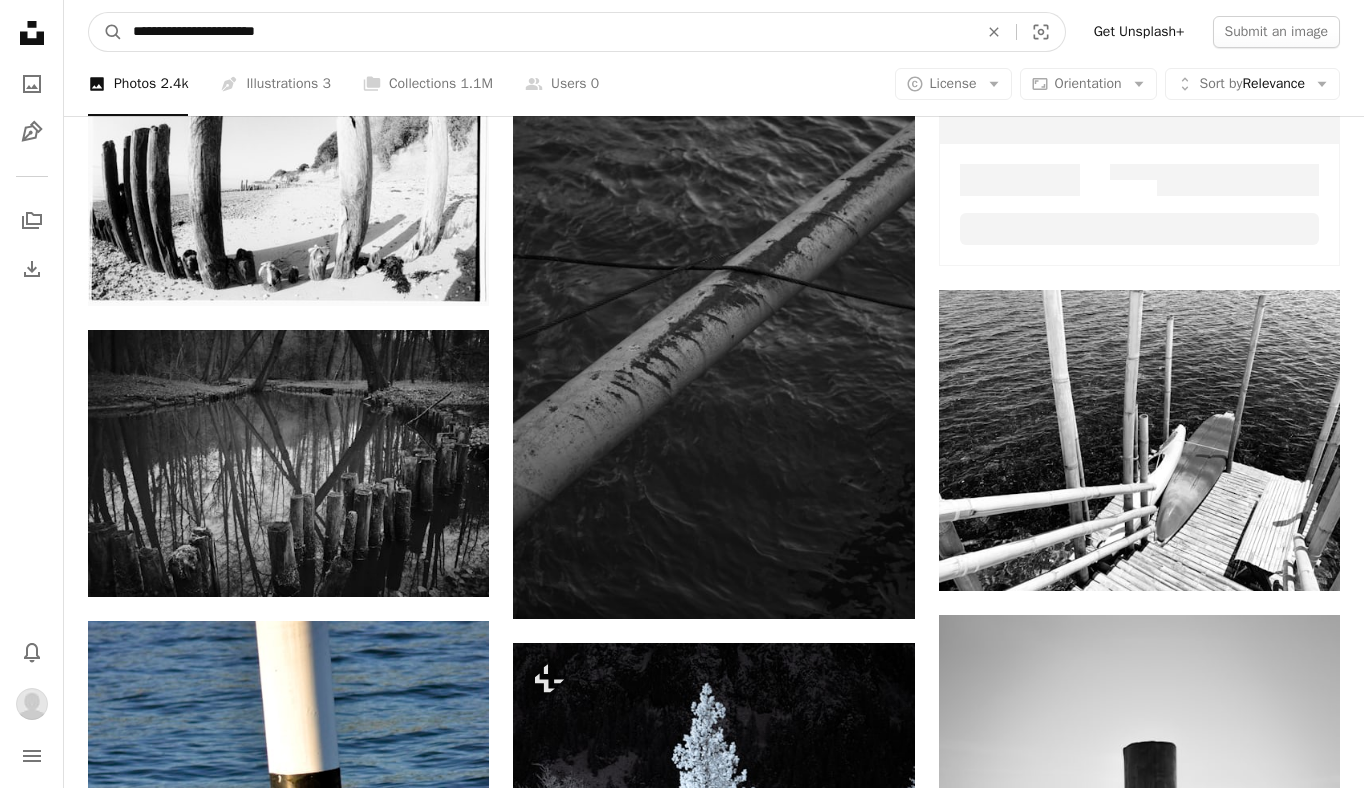 click on "**********" at bounding box center (547, 32) 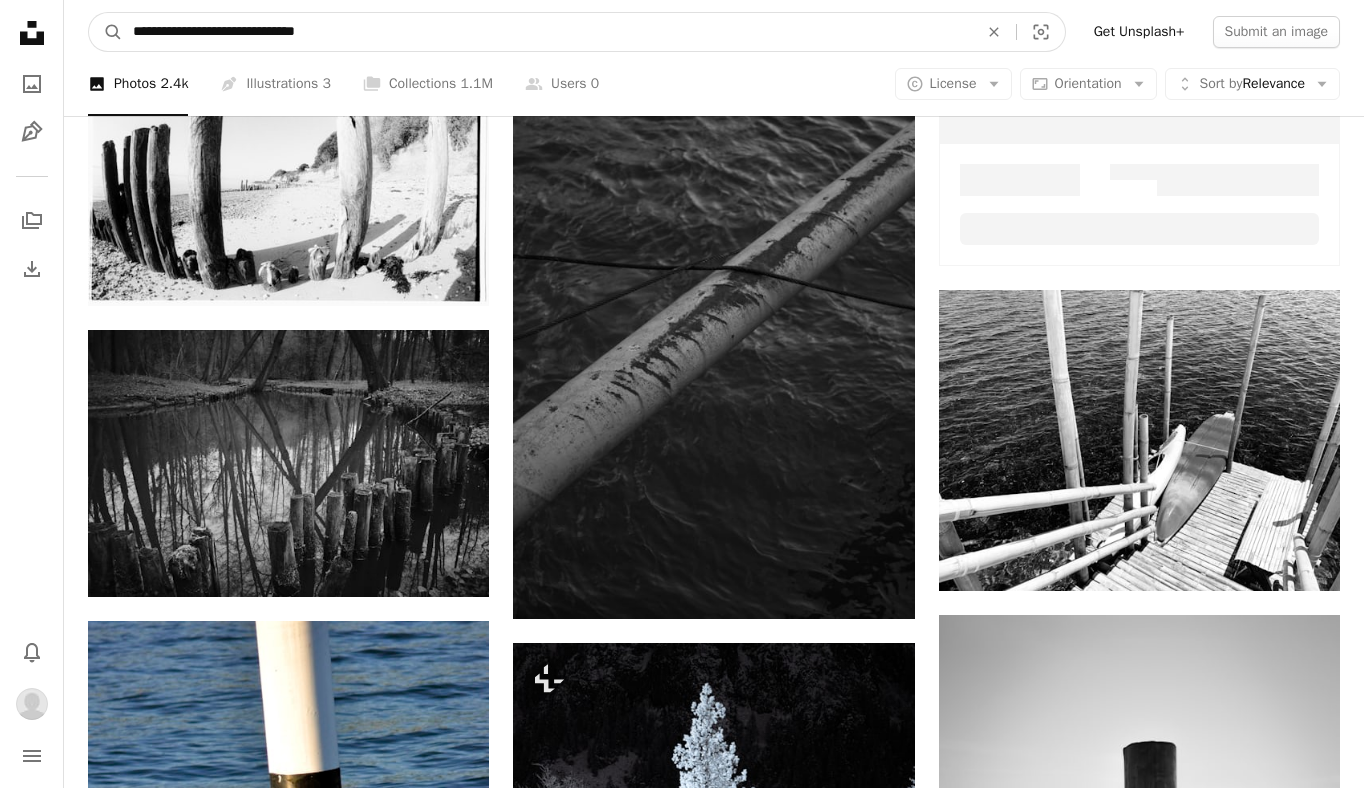 type on "**********" 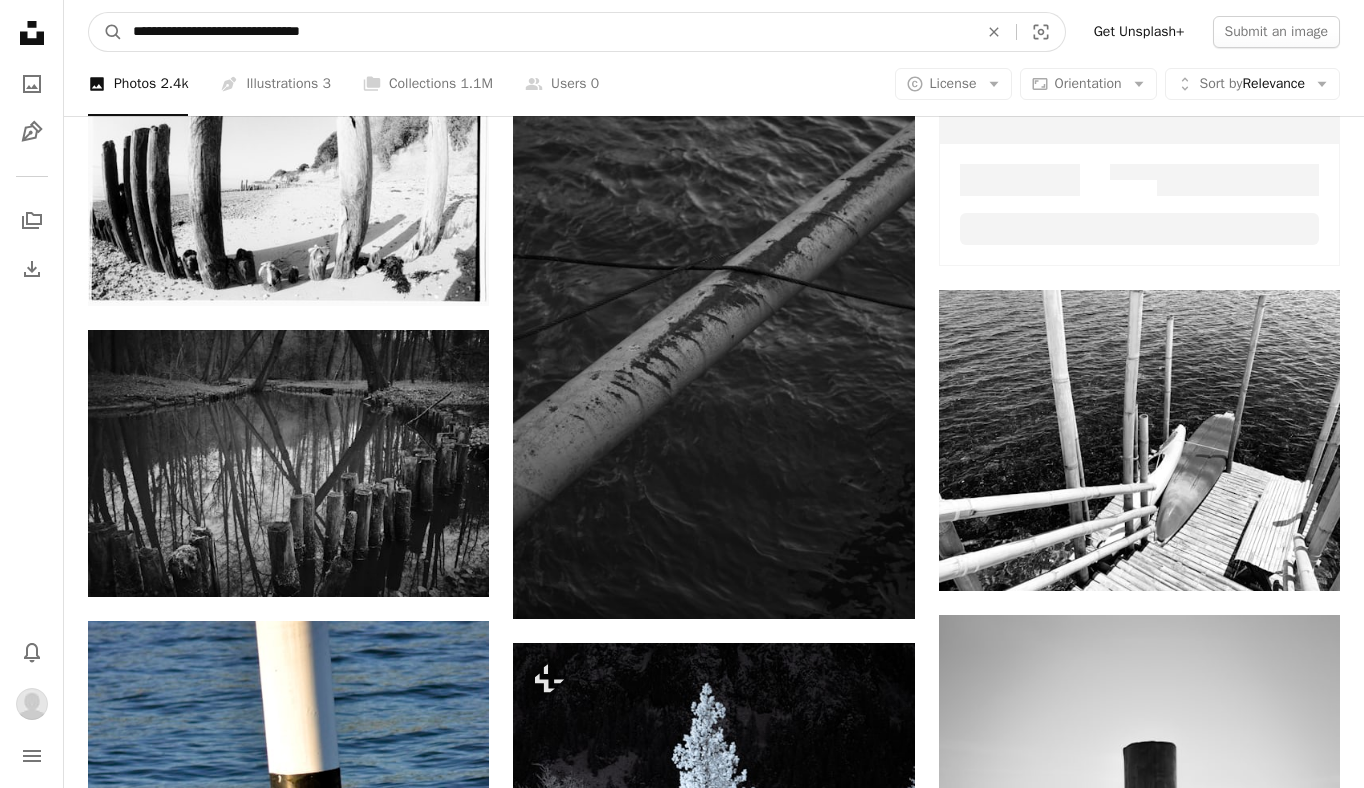 click on "A magnifying glass" at bounding box center [106, 32] 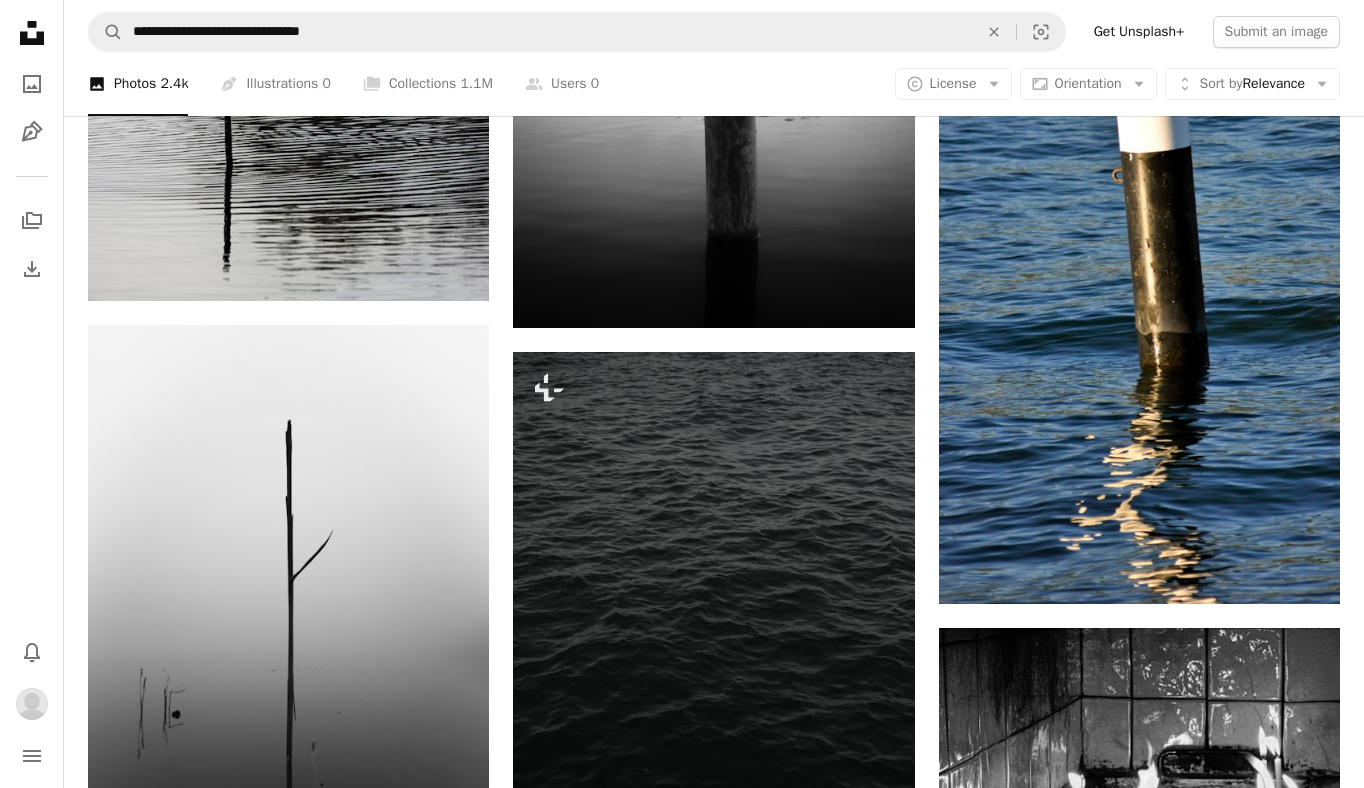 scroll, scrollTop: 239, scrollLeft: 0, axis: vertical 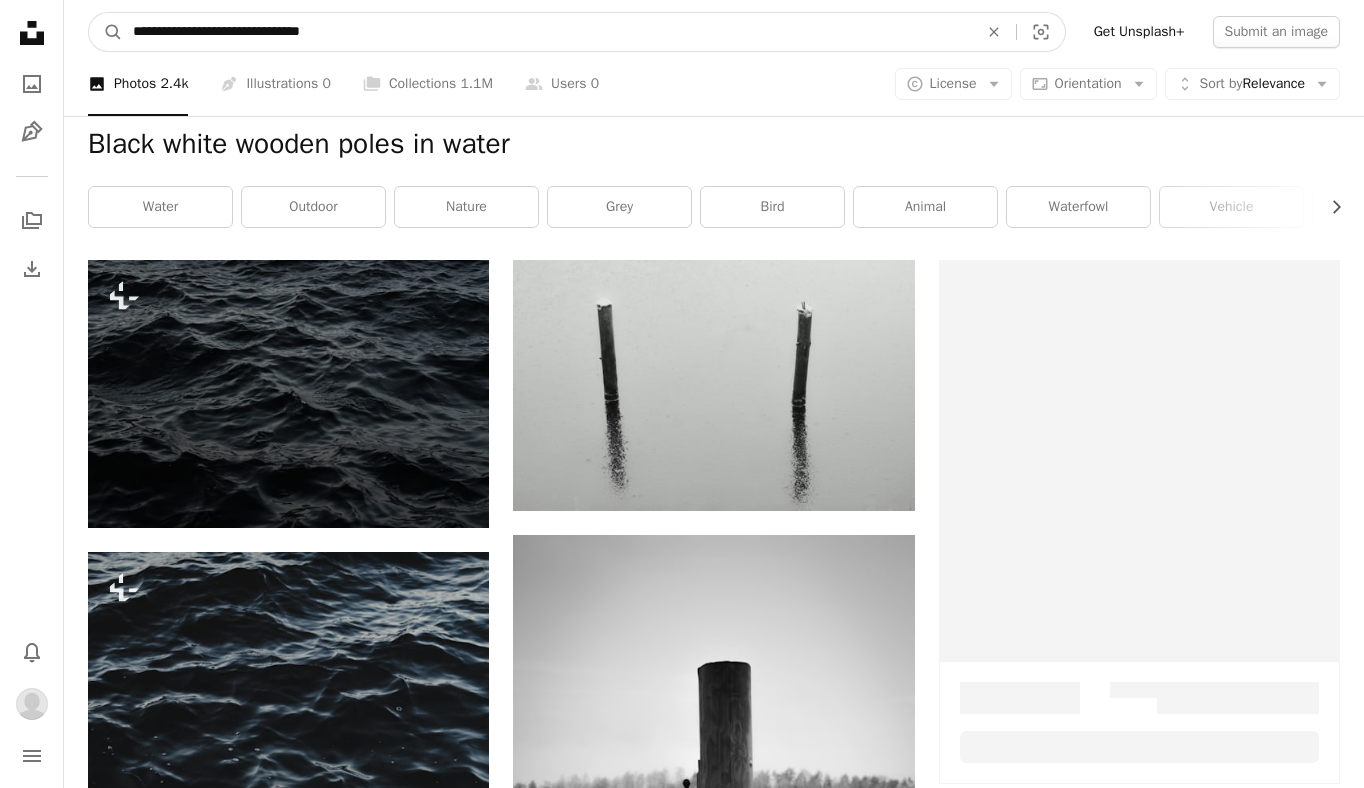 drag, startPoint x: 363, startPoint y: 25, endPoint x: 214, endPoint y: 37, distance: 149.48244 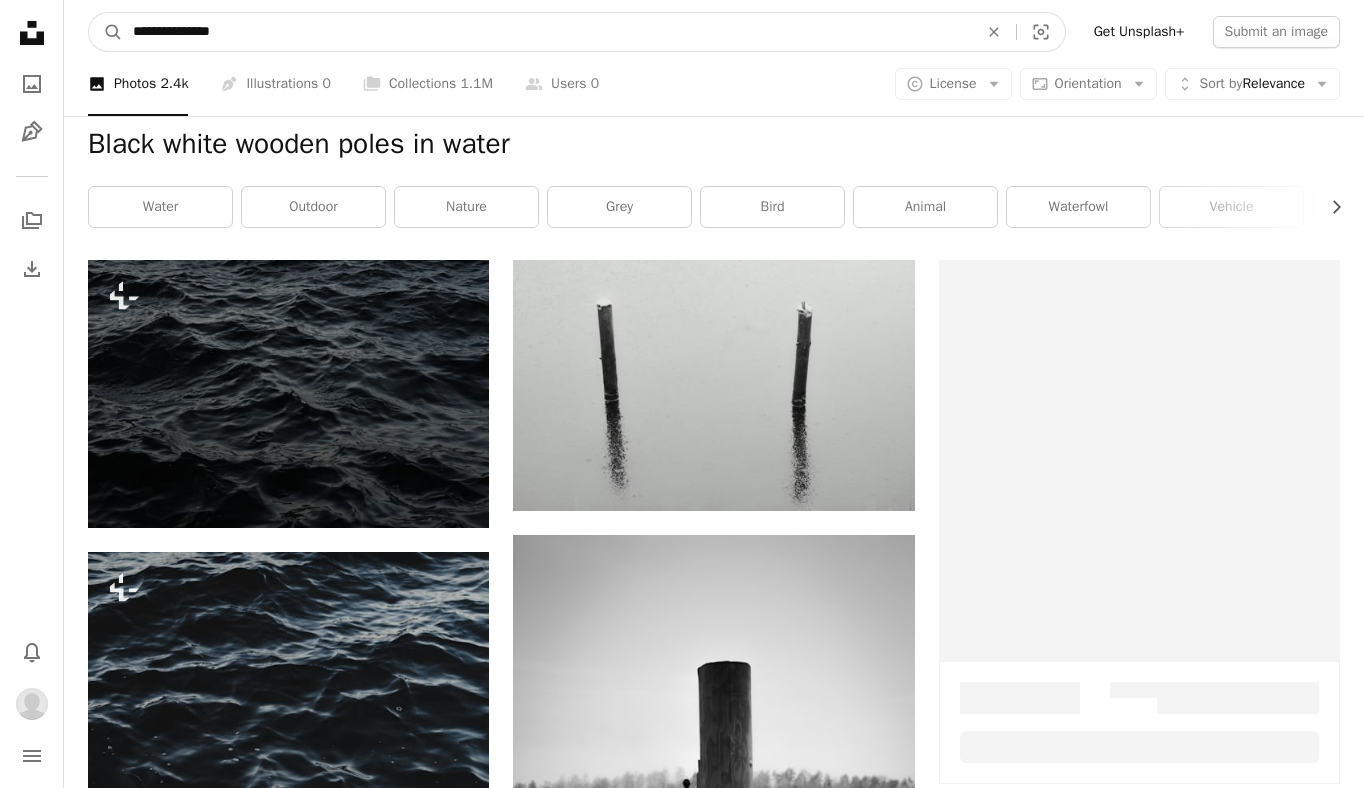 type on "**********" 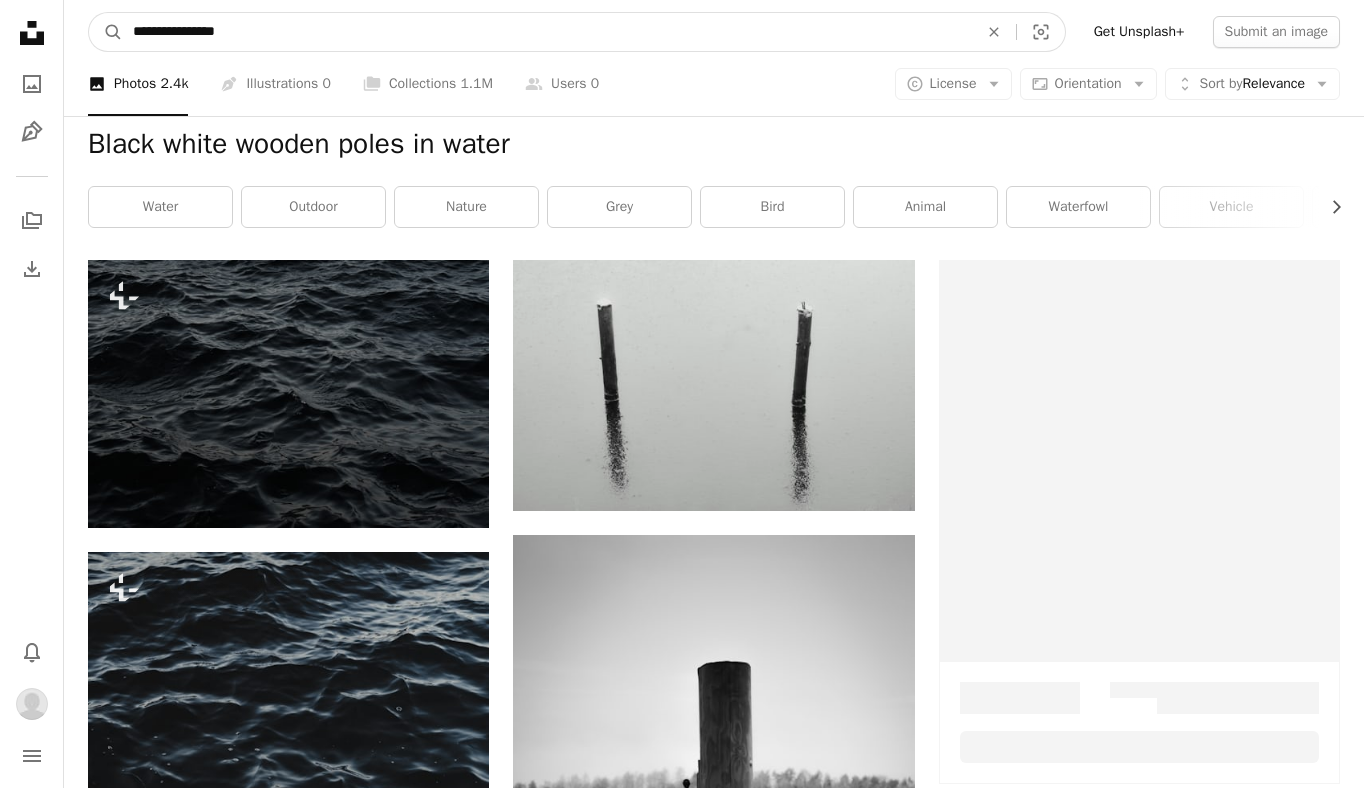 click on "A magnifying glass" at bounding box center (106, 32) 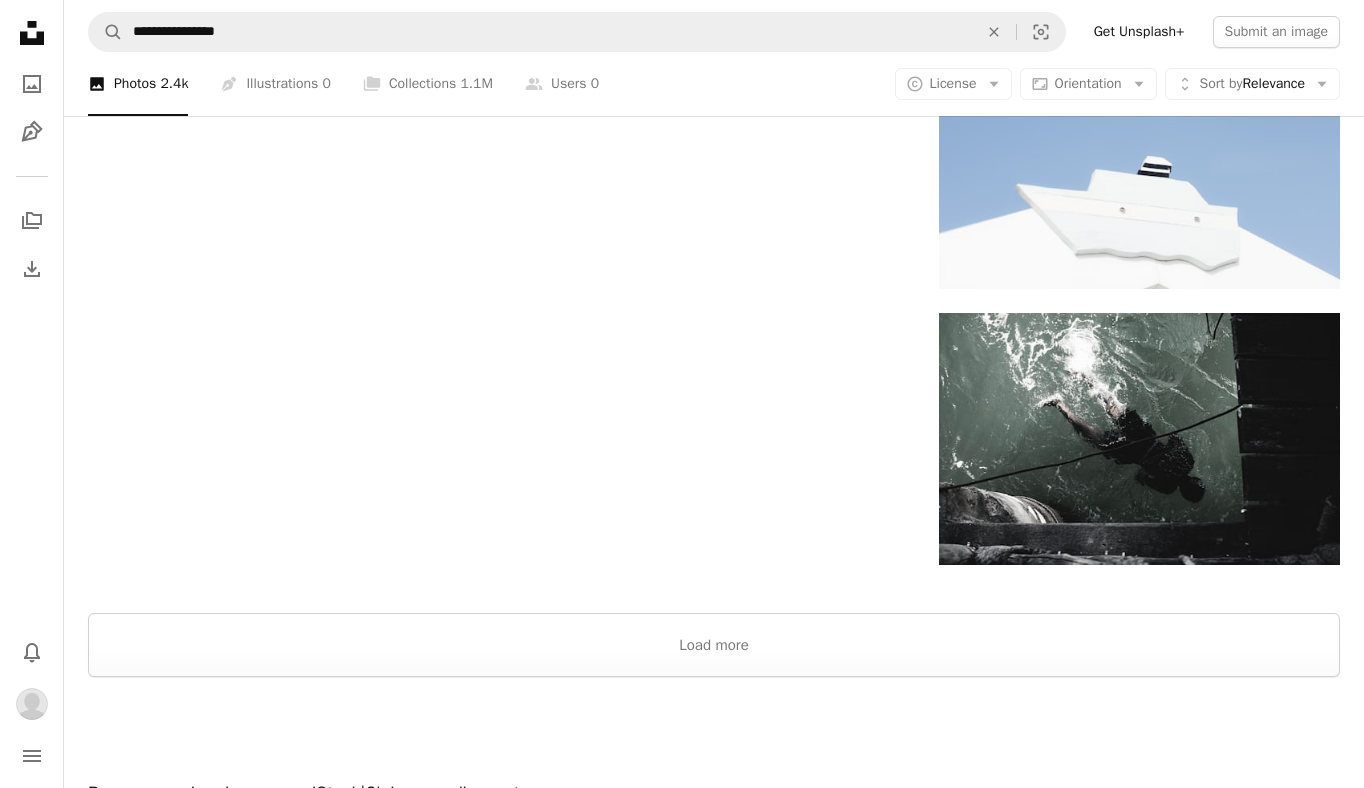 scroll, scrollTop: 3102, scrollLeft: 0, axis: vertical 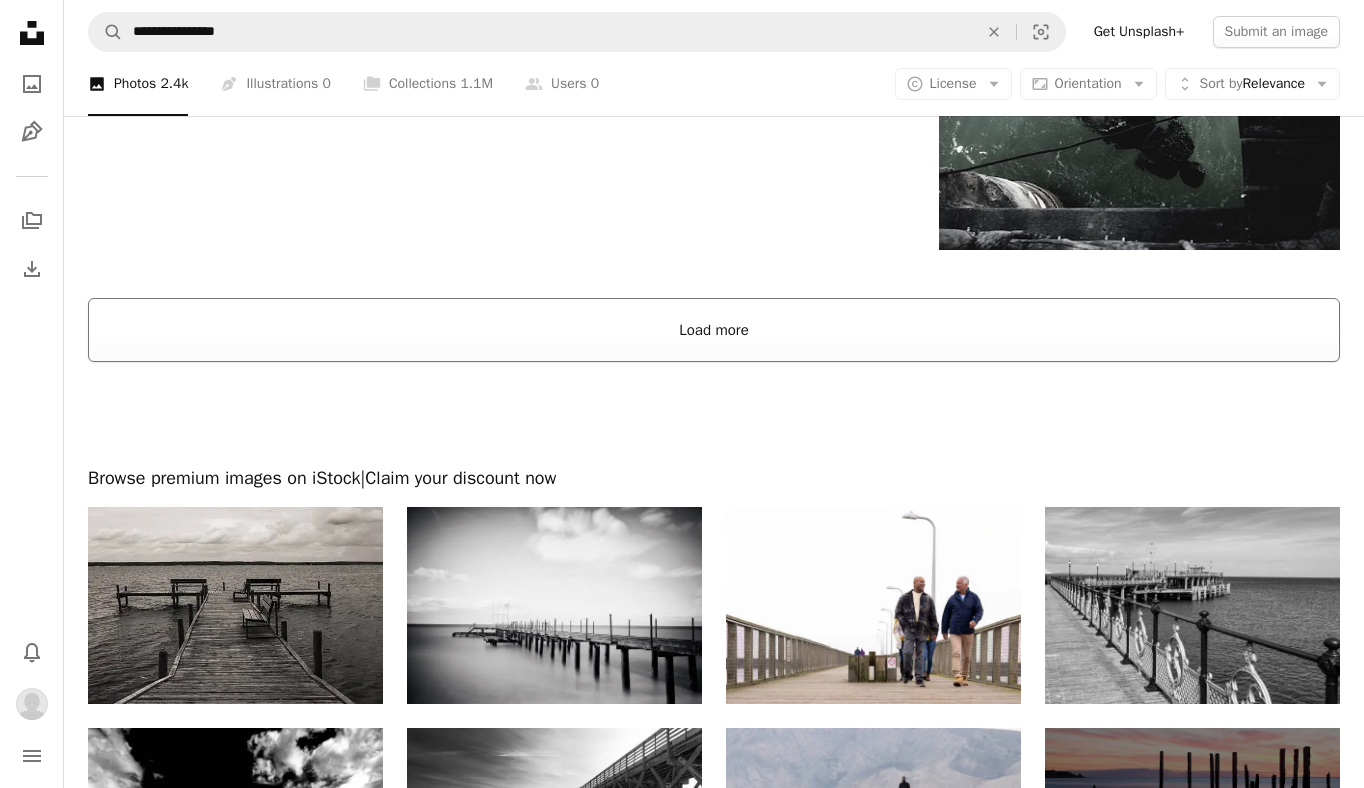 click on "Load more" at bounding box center [714, 330] 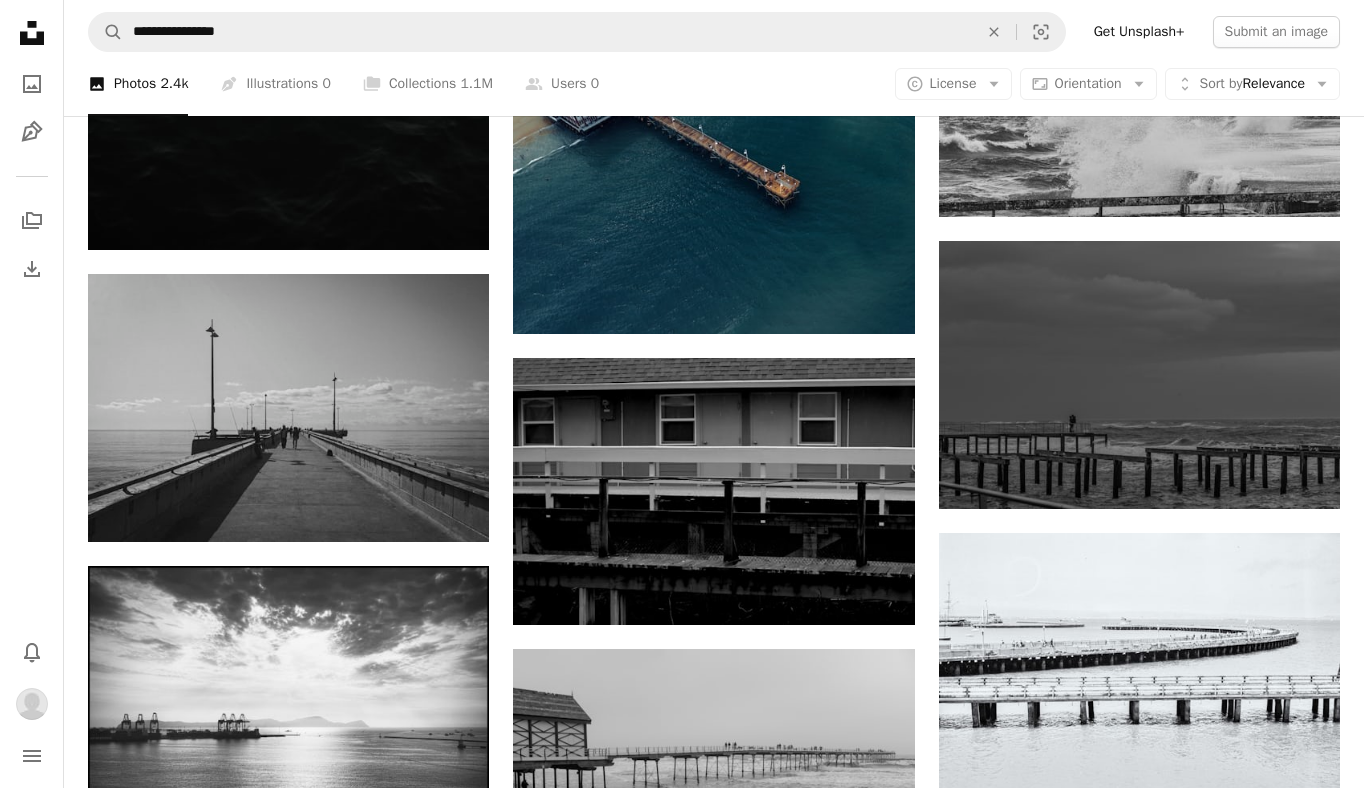 scroll, scrollTop: 1558, scrollLeft: 0, axis: vertical 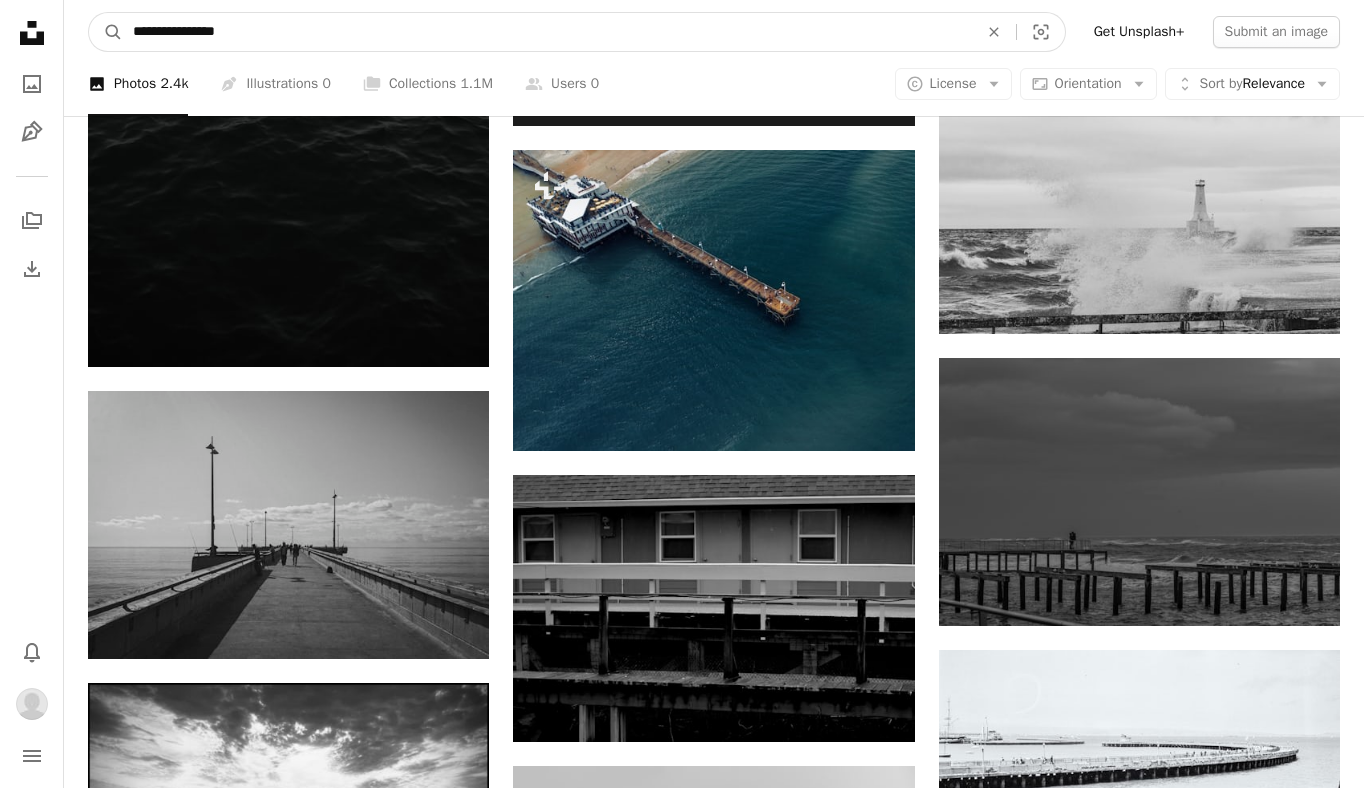 click on "**********" at bounding box center [547, 32] 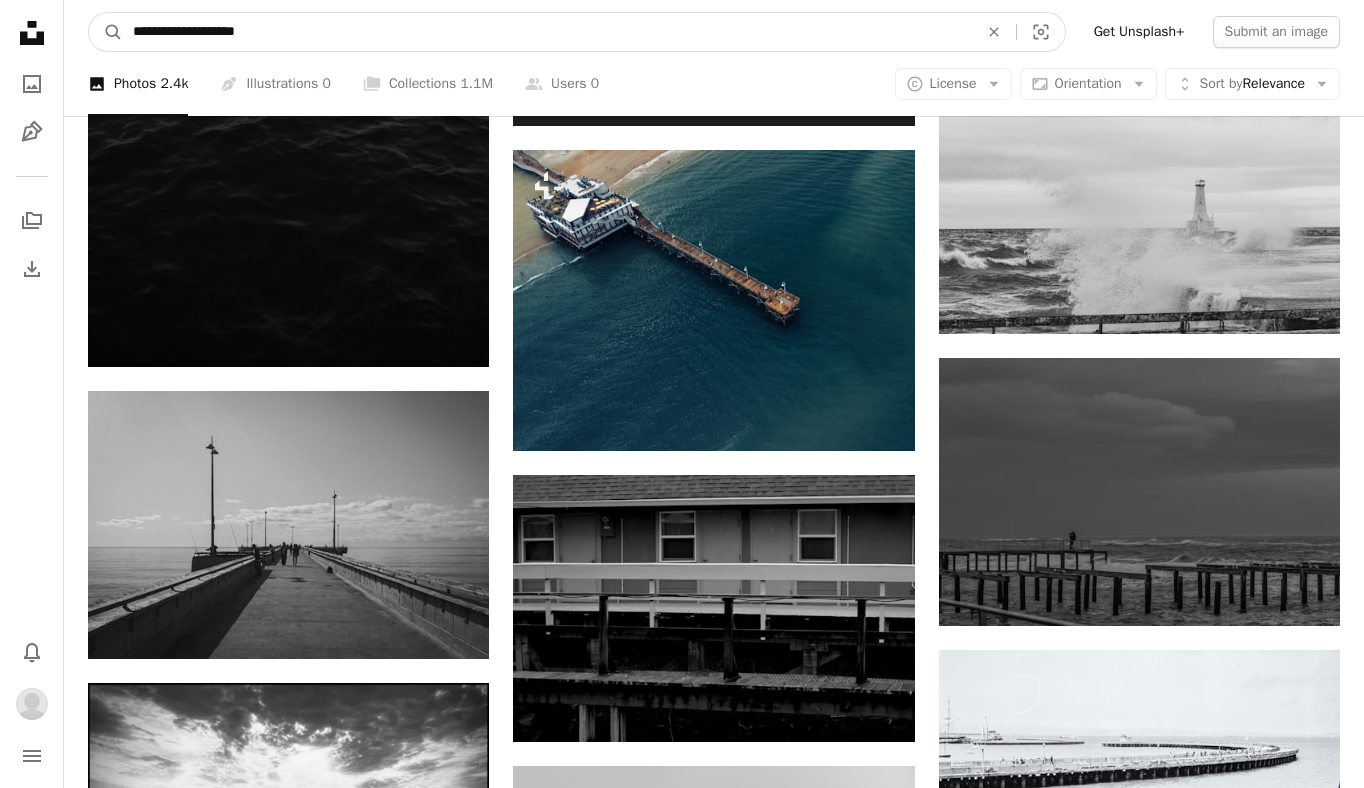 type on "**********" 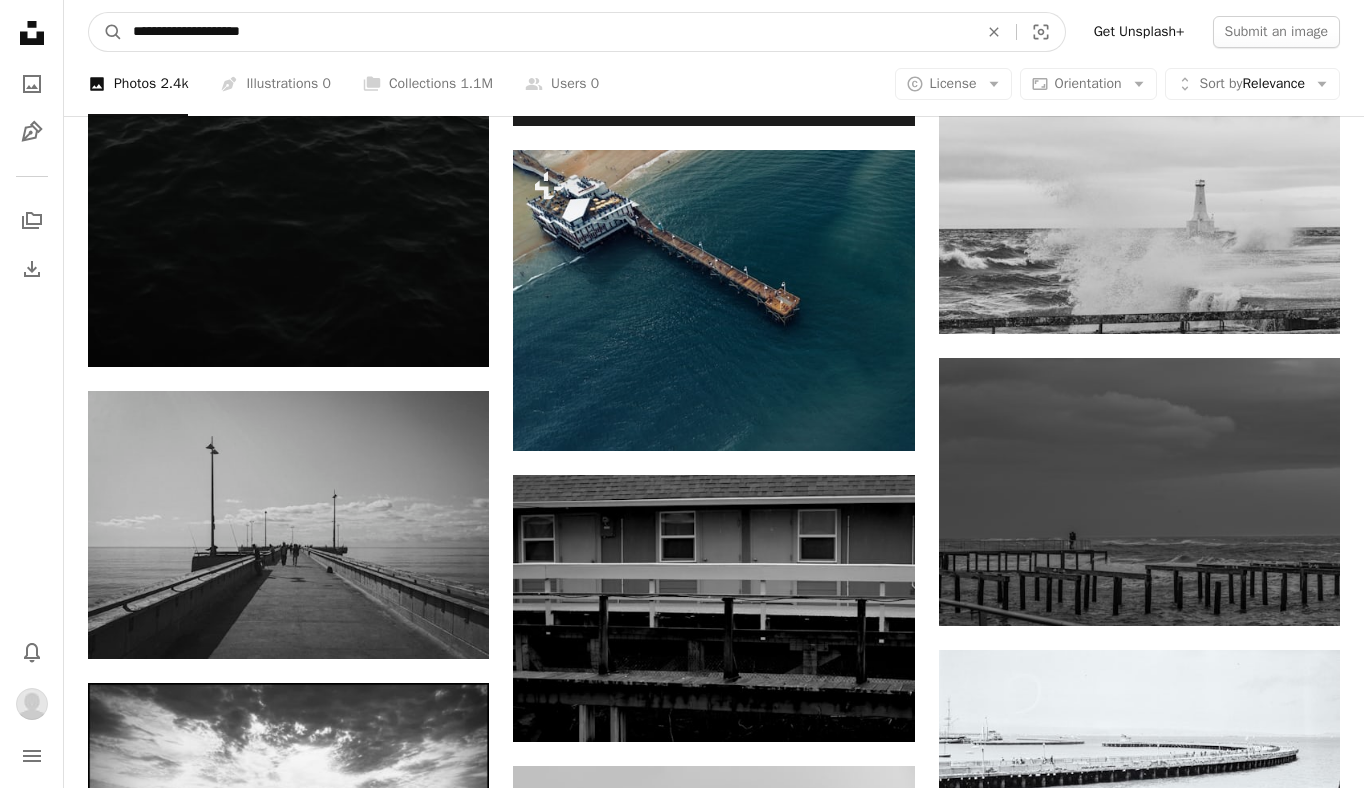 click on "A magnifying glass" at bounding box center [106, 32] 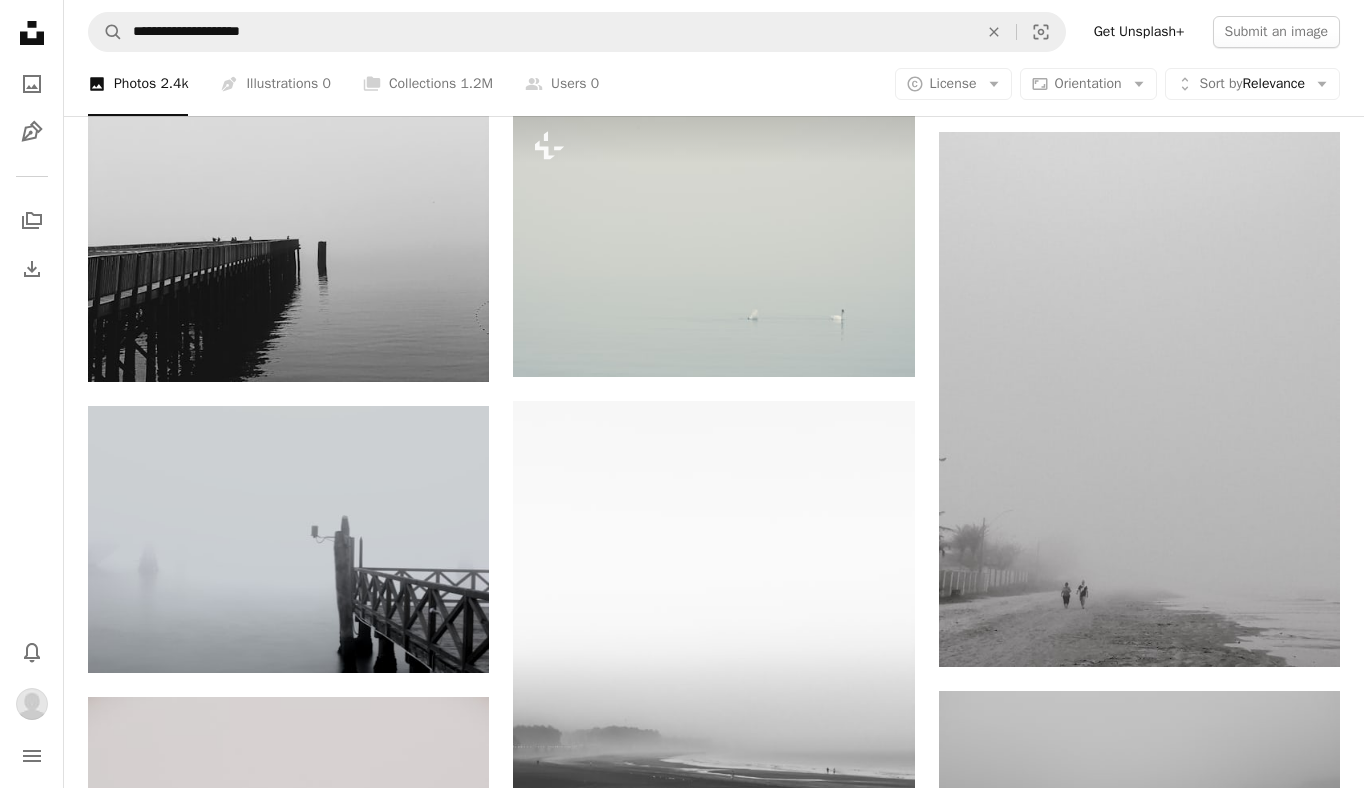 scroll, scrollTop: 985, scrollLeft: 0, axis: vertical 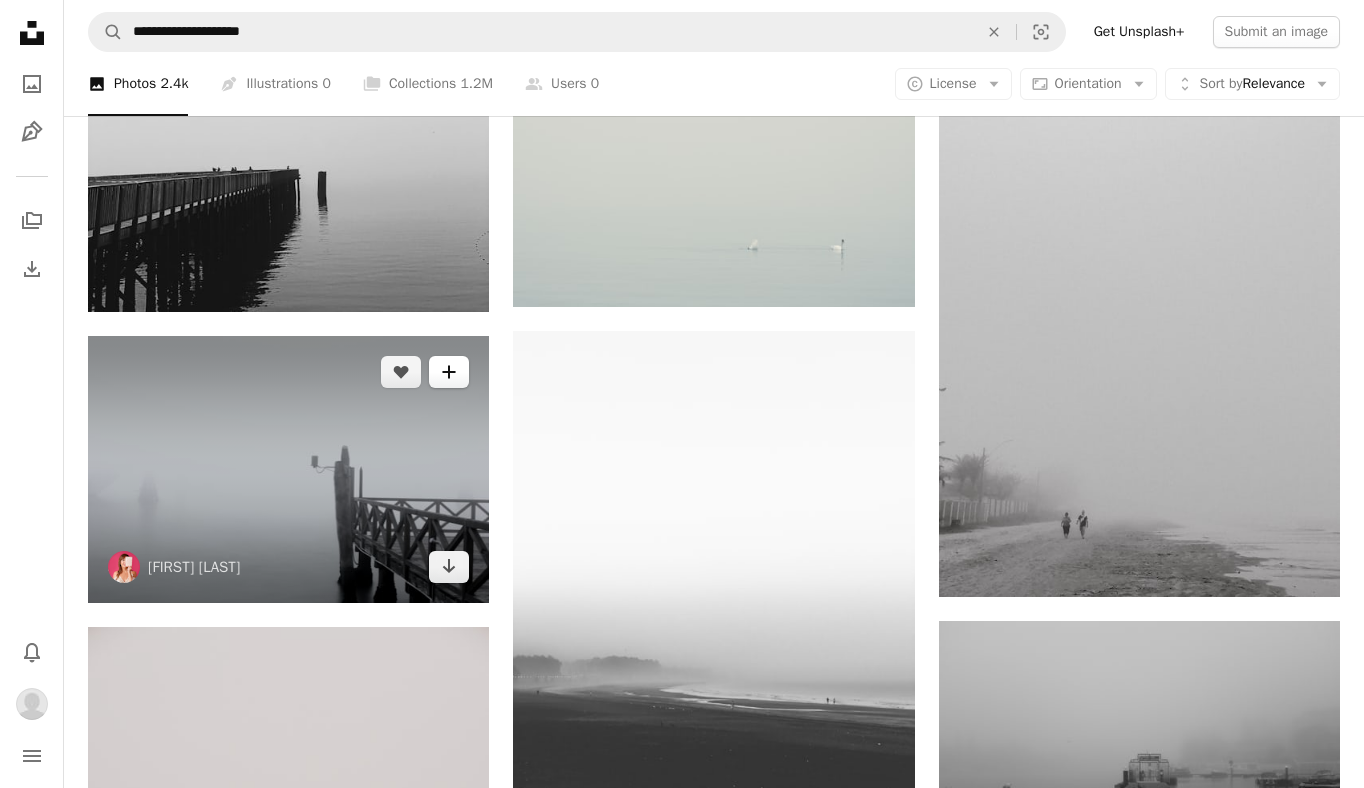 click on "A plus sign" 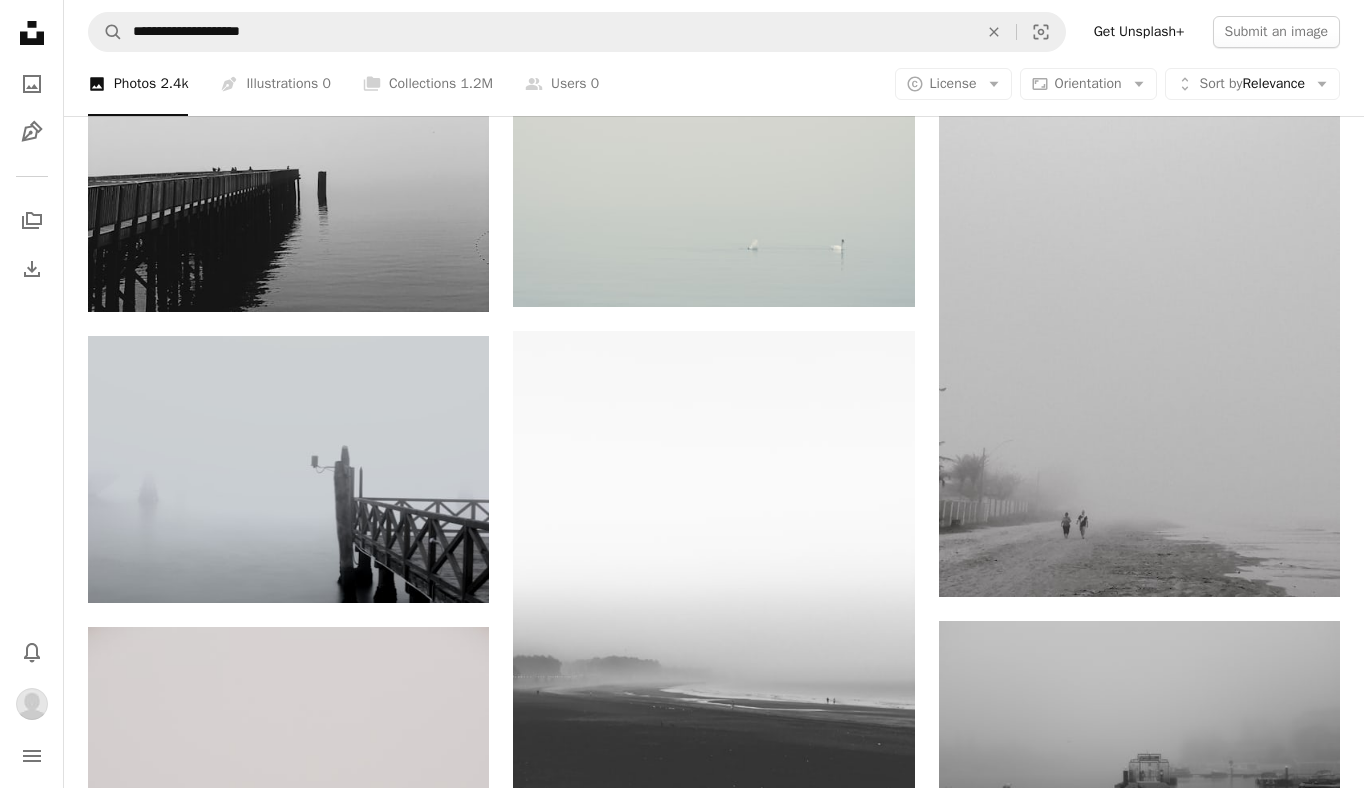 click on "Shutterstock" at bounding box center [680, 3673] 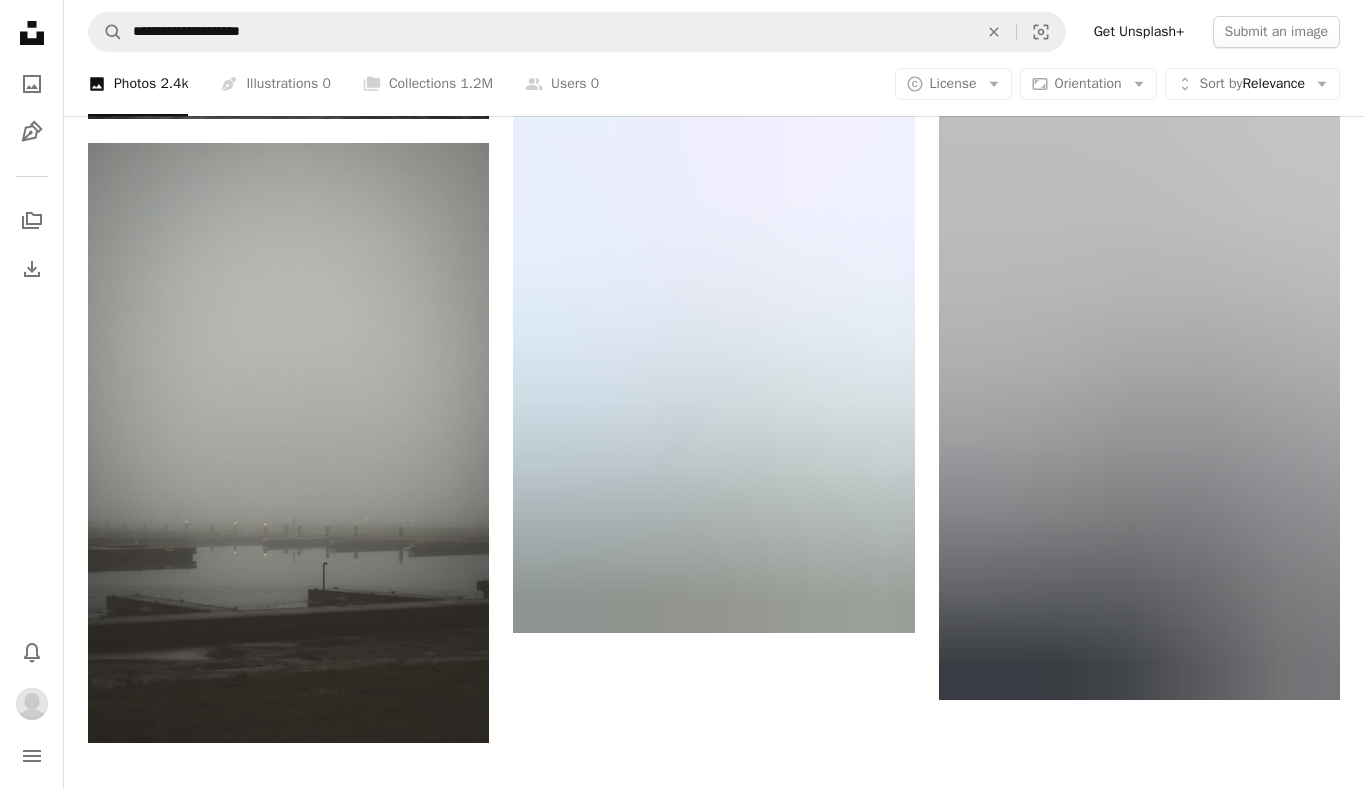 scroll, scrollTop: 2982, scrollLeft: 0, axis: vertical 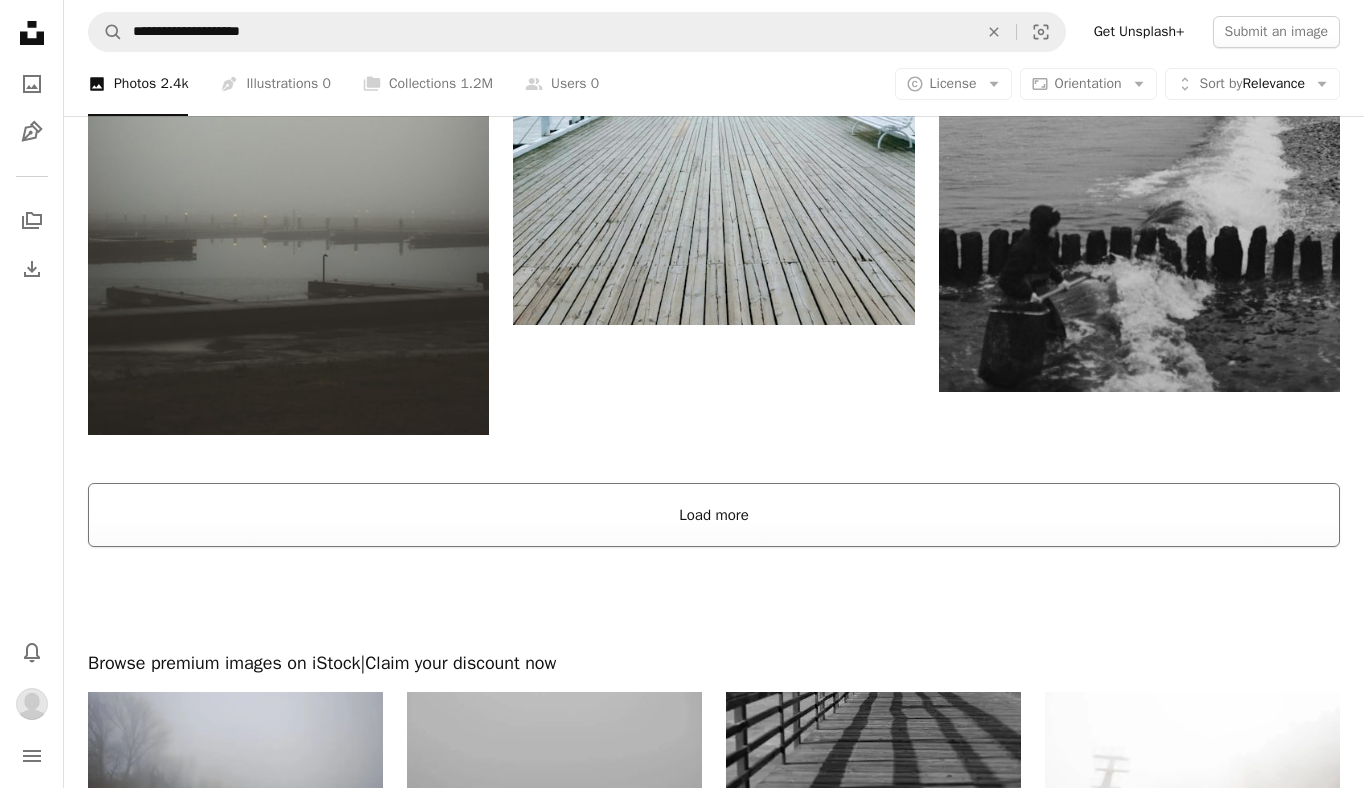 click on "Load more" at bounding box center (714, 515) 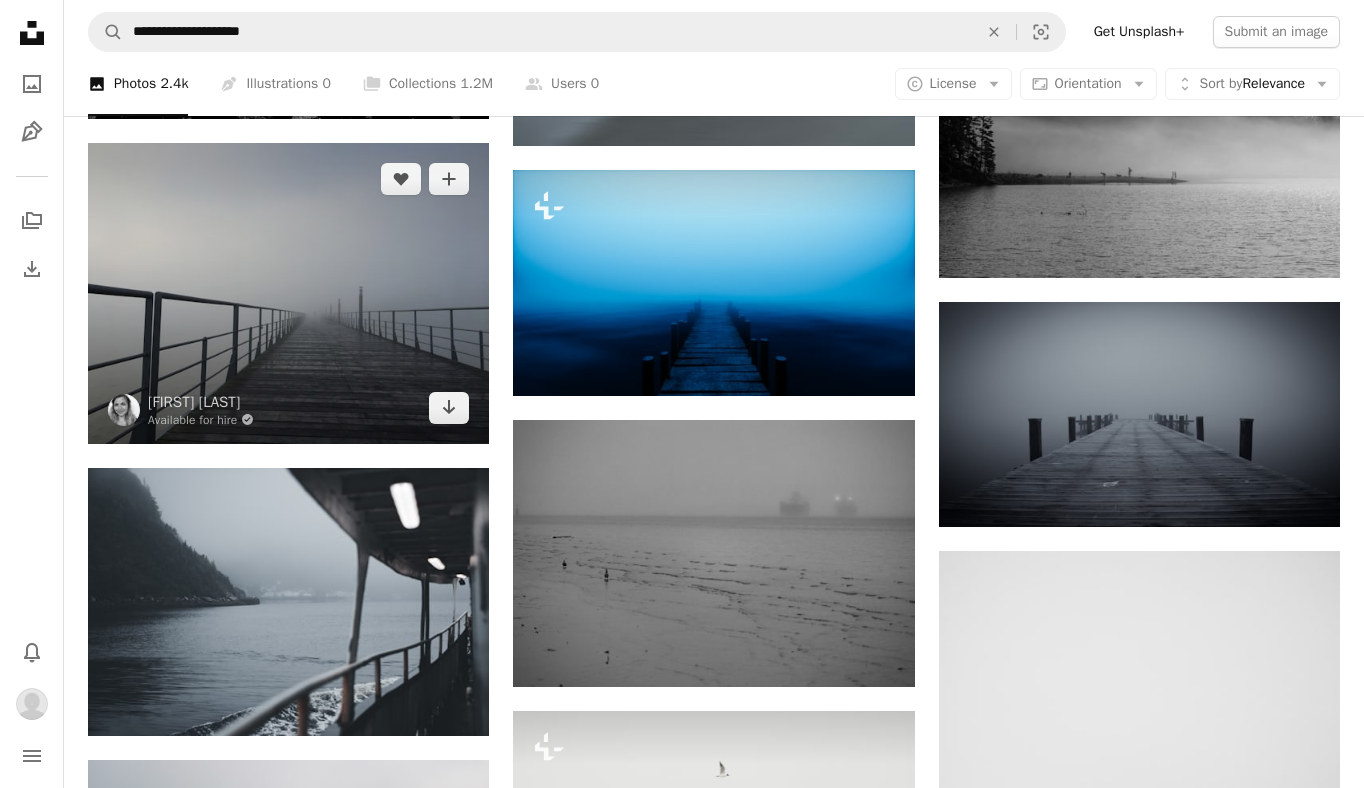 scroll, scrollTop: 11686, scrollLeft: 0, axis: vertical 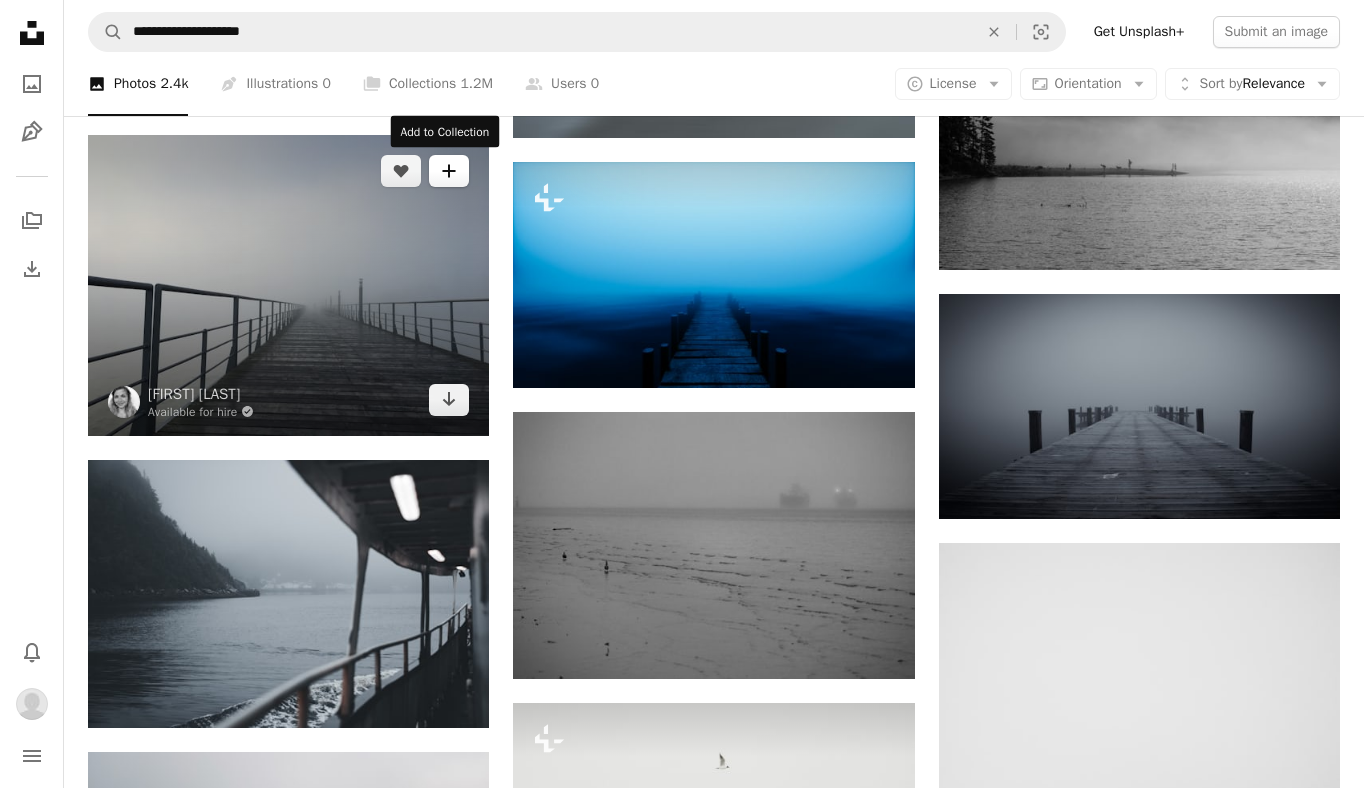 click on "A plus sign" 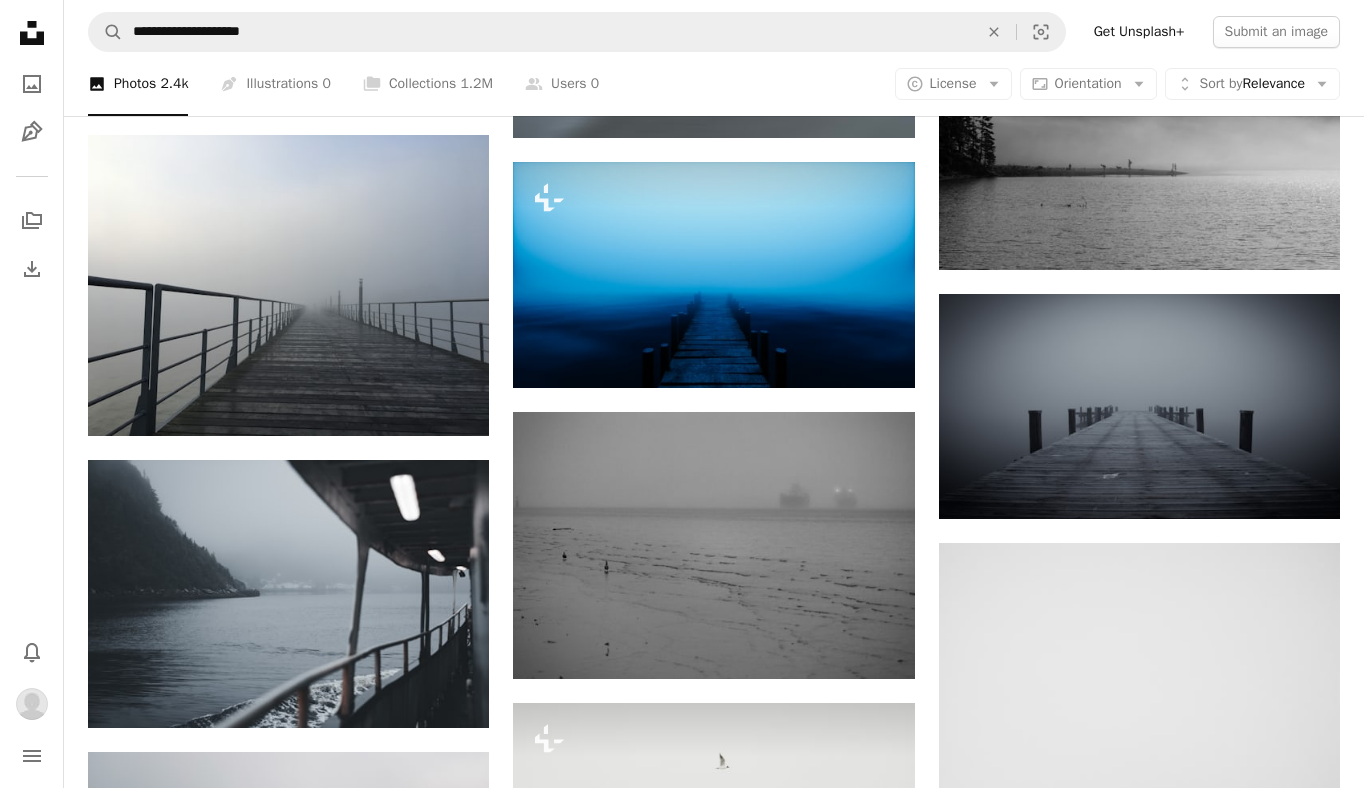 click on "Shutterstock" at bounding box center [680, 3659] 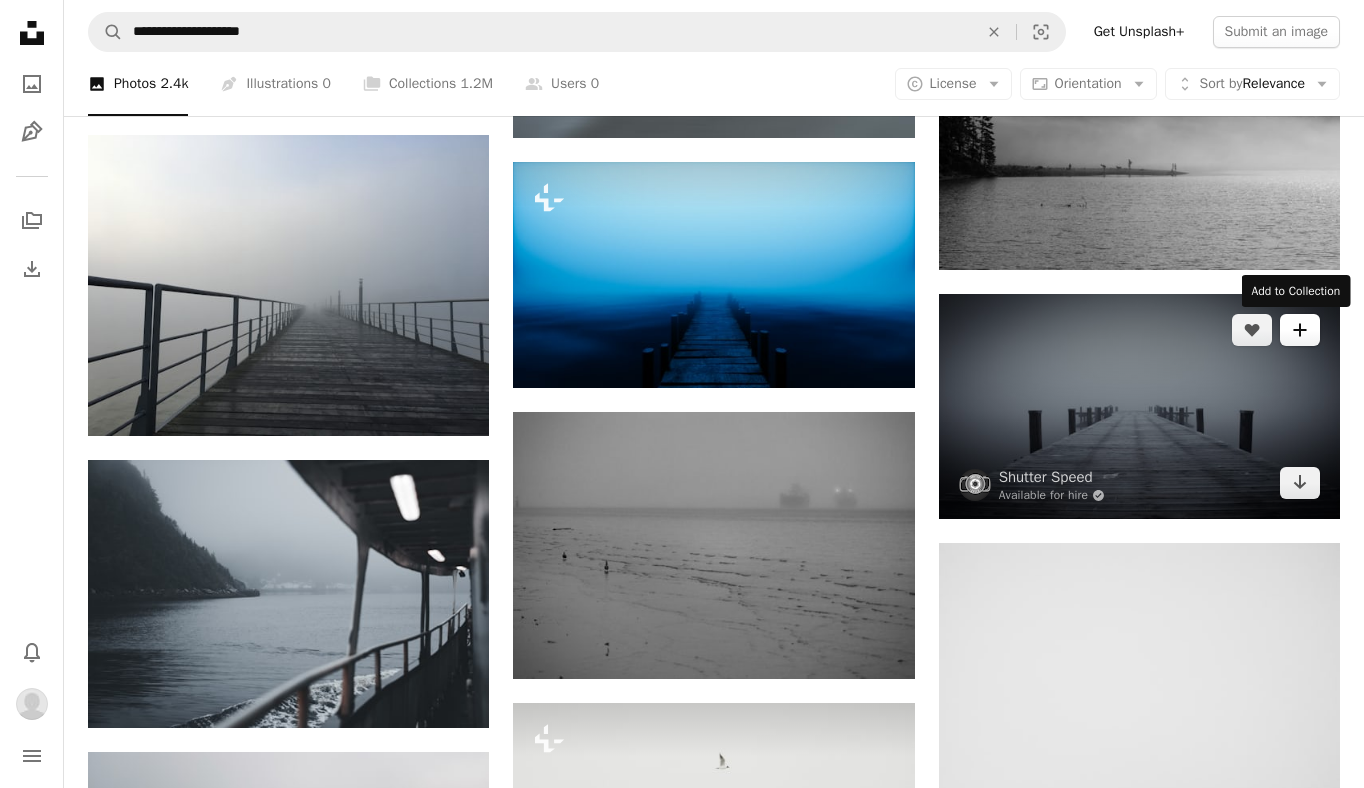 click on "A plus sign" 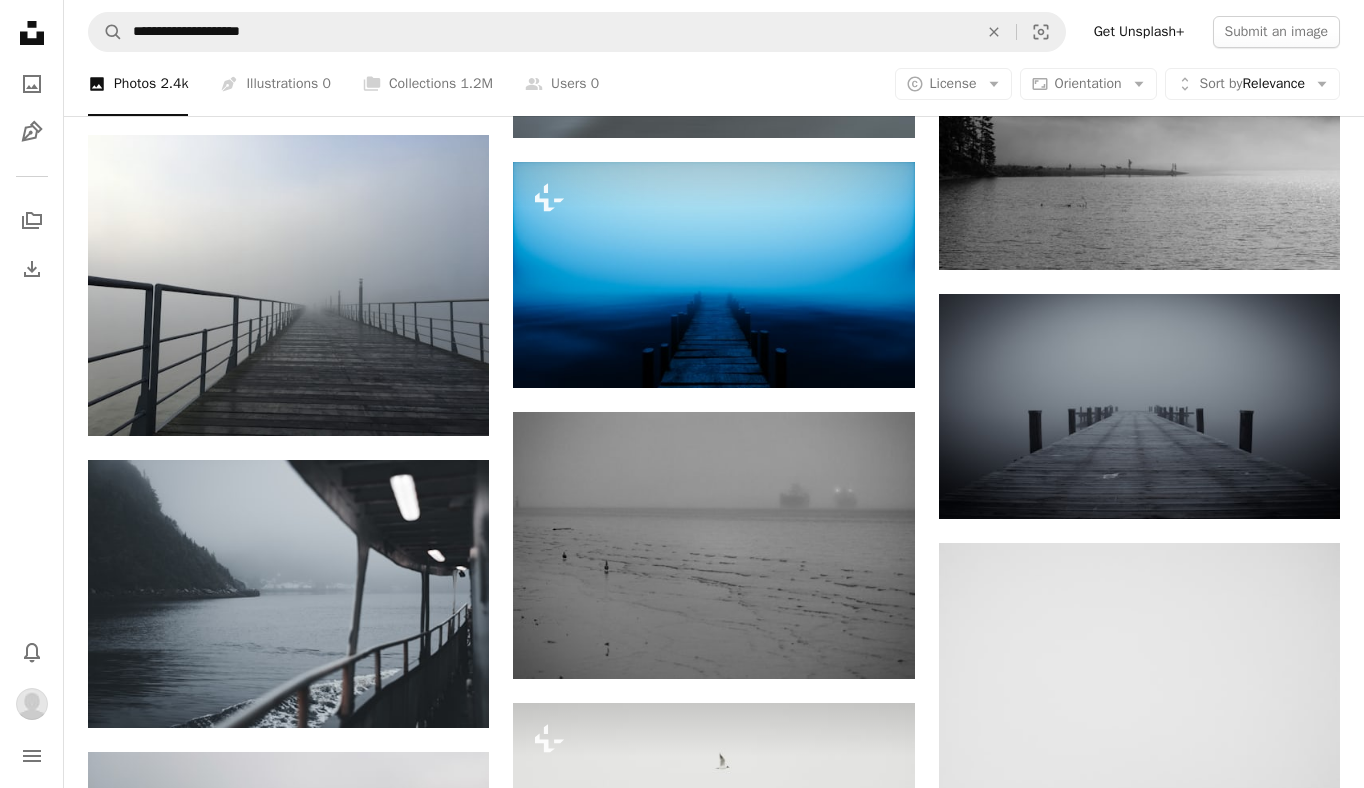 click on "Shutterstock" at bounding box center [837, 3659] 